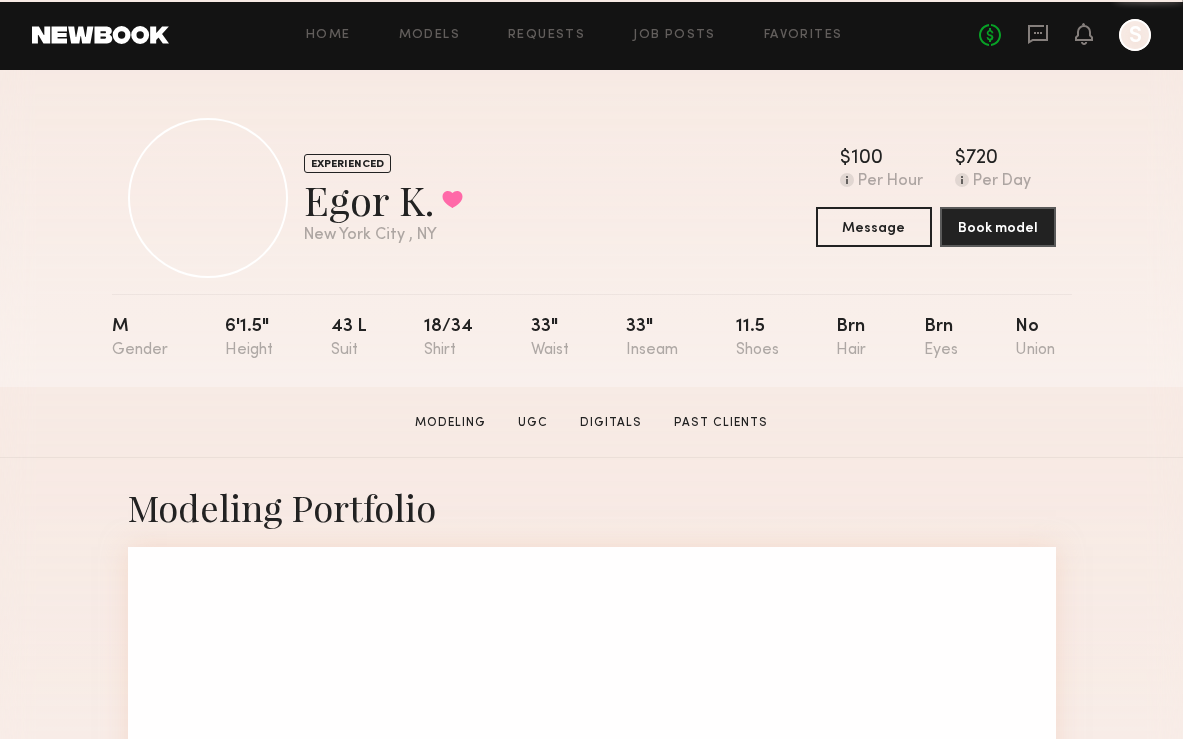 scroll, scrollTop: 0, scrollLeft: 0, axis: both 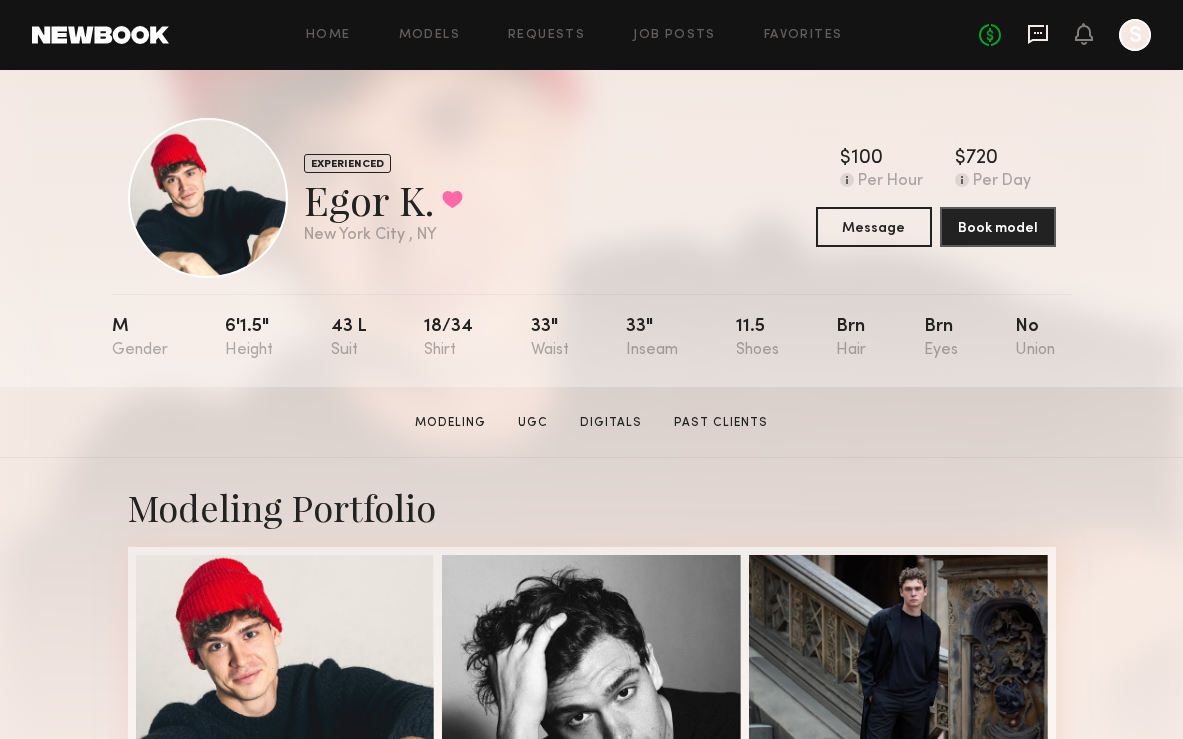 click 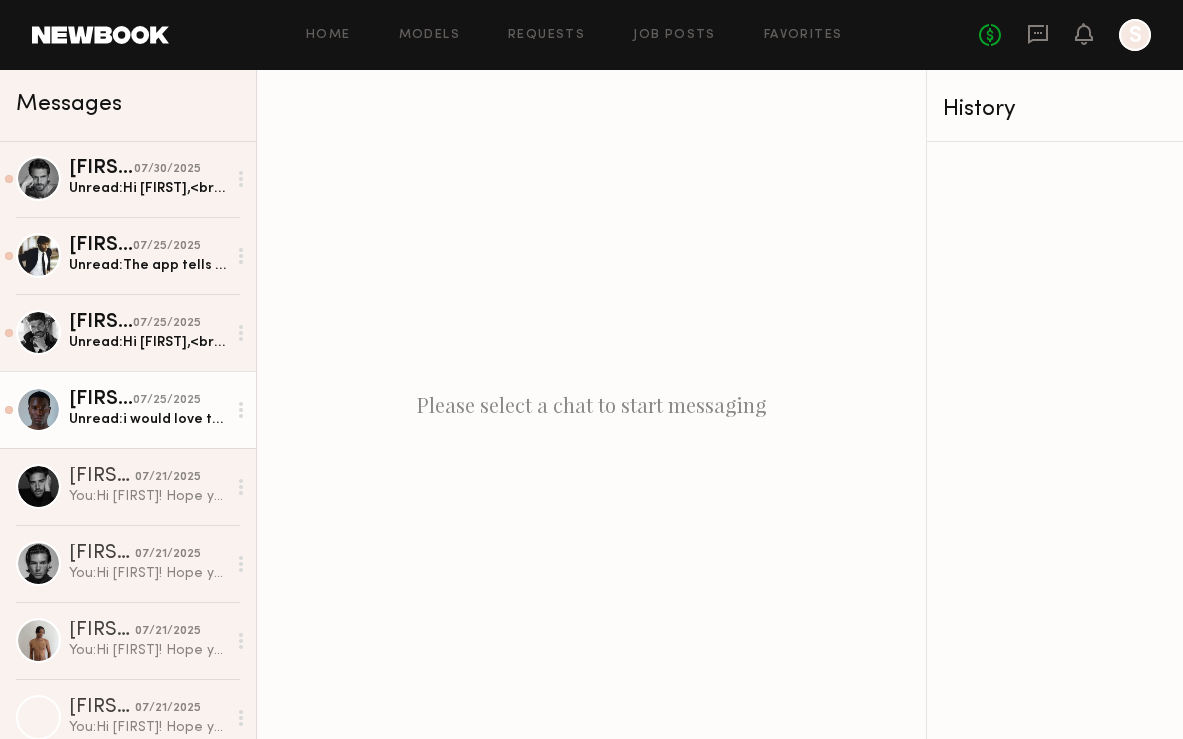 scroll, scrollTop: 0, scrollLeft: 0, axis: both 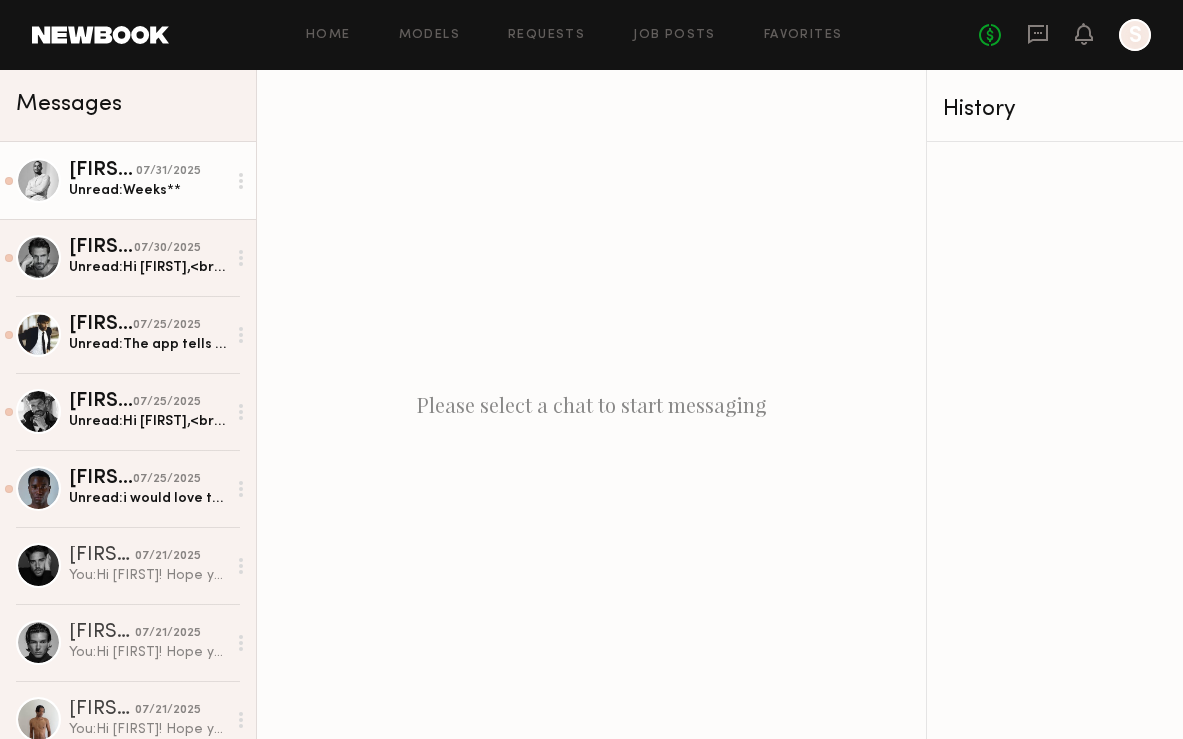 click on "Unread:  Weeks**" 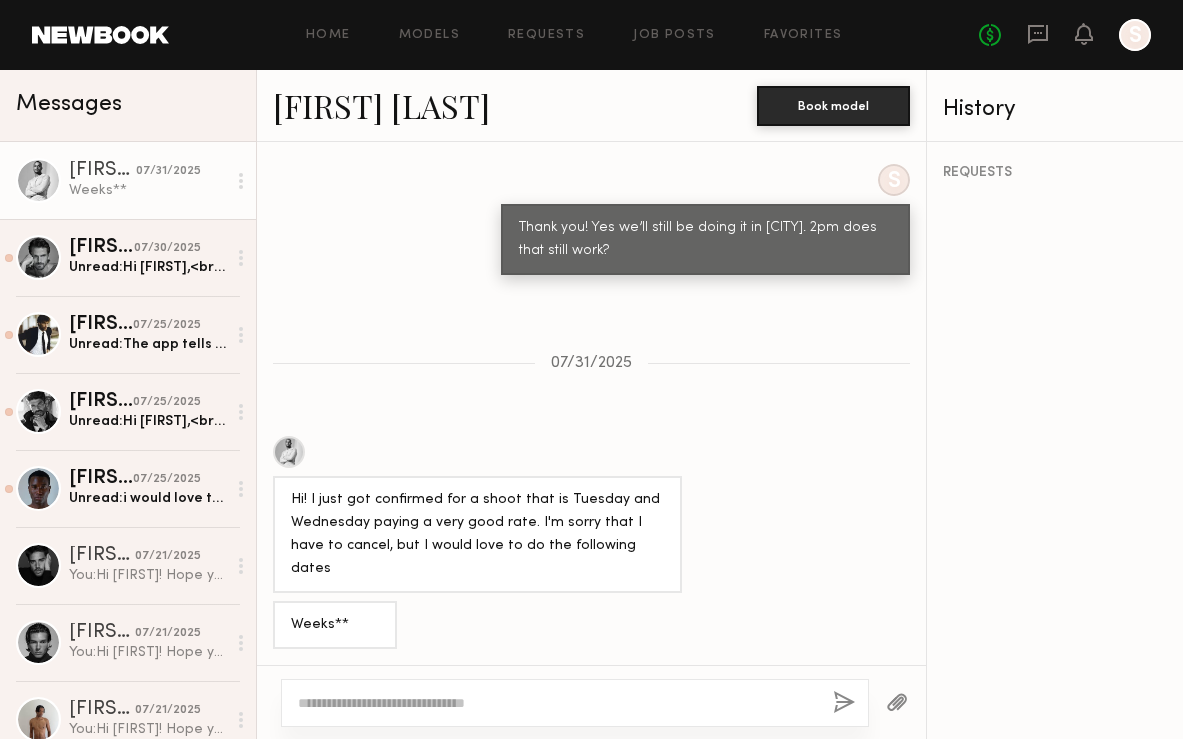scroll, scrollTop: 1833, scrollLeft: 0, axis: vertical 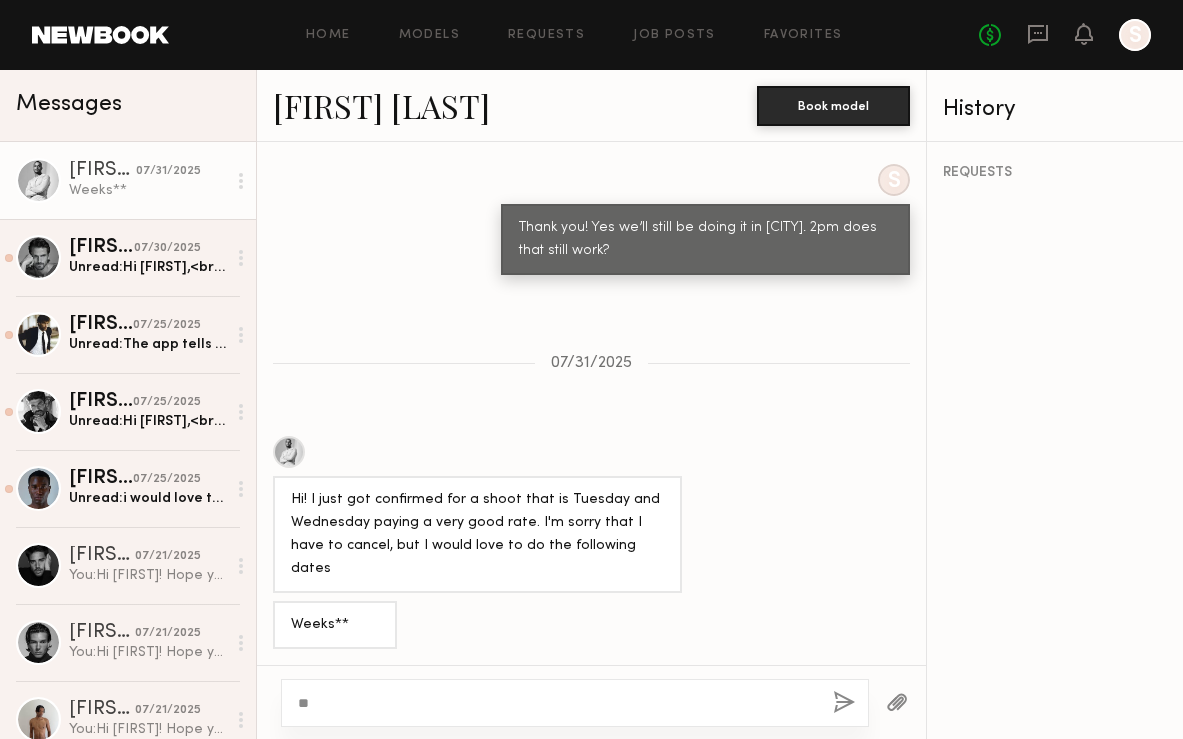 type on "*" 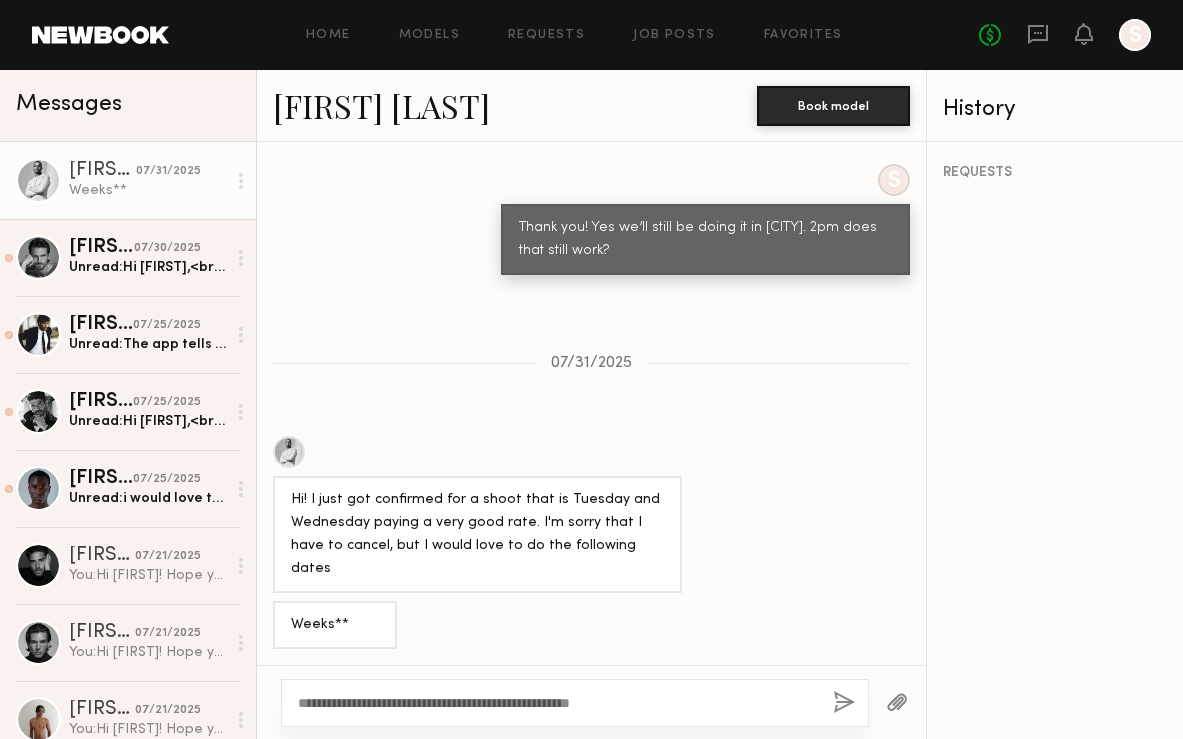 type on "**********" 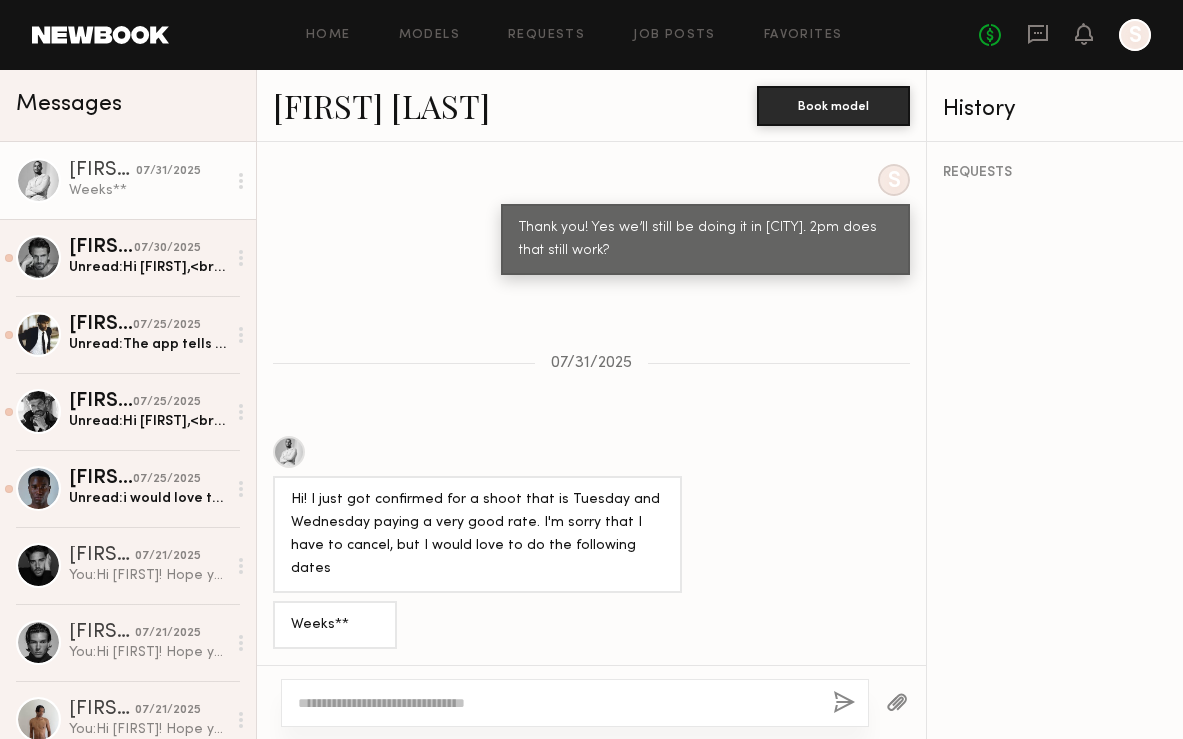 scroll, scrollTop: 2193, scrollLeft: 0, axis: vertical 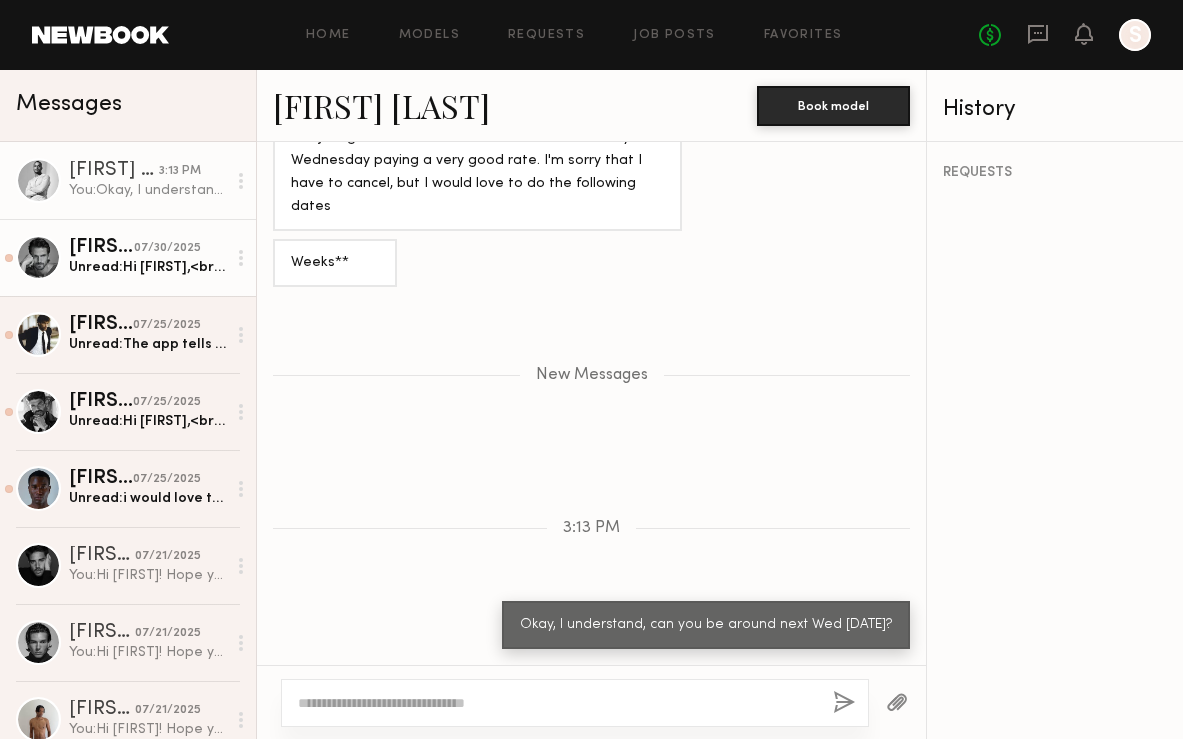 click on "[FIRST] [LAST] [DATE] Unread:  Hi [FIRST],<br><br>Sorry I just saw this. I’m out of town.<br>Hopefully next time , thank you <br><br>[NAME]" 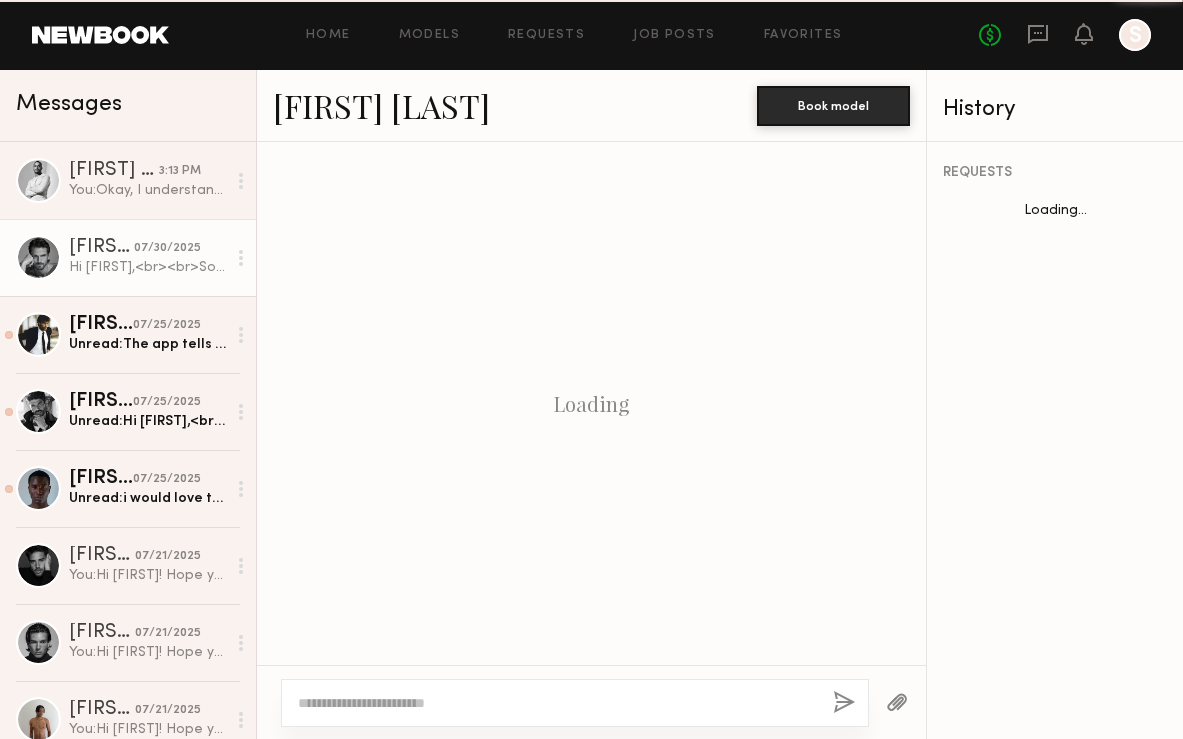 scroll, scrollTop: 1077, scrollLeft: 0, axis: vertical 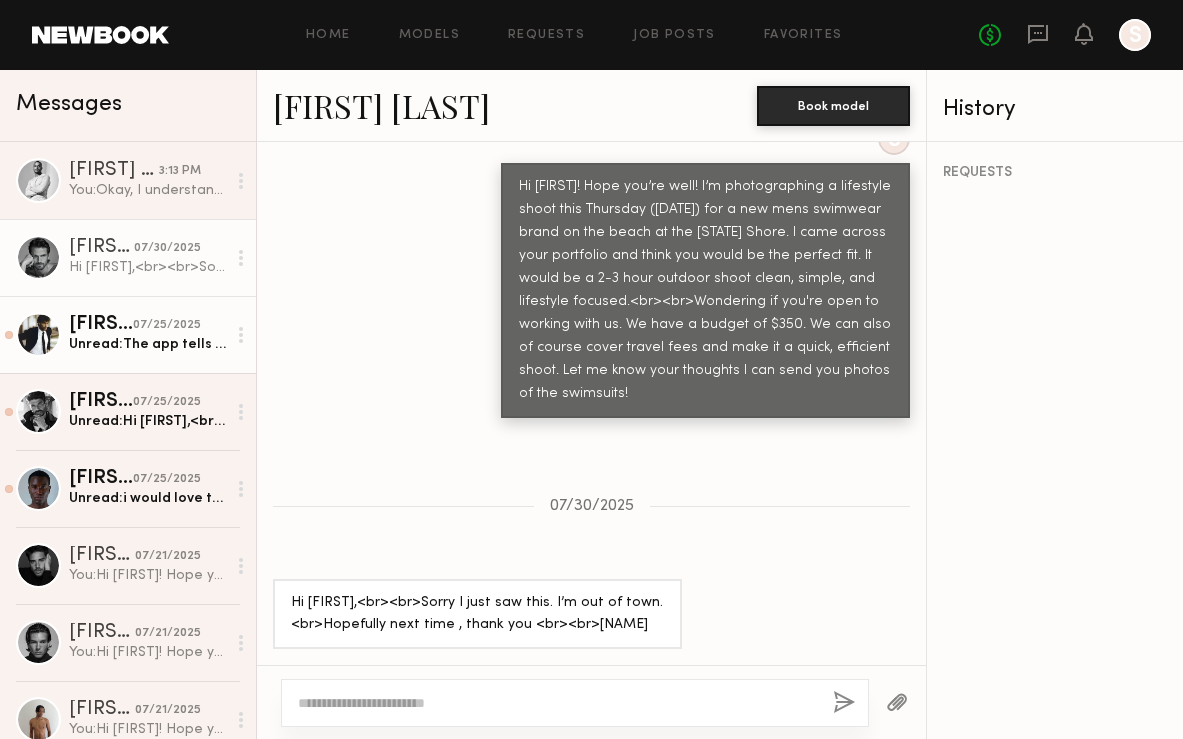 click on "Unread:  The app tells me you messaged today 😕" 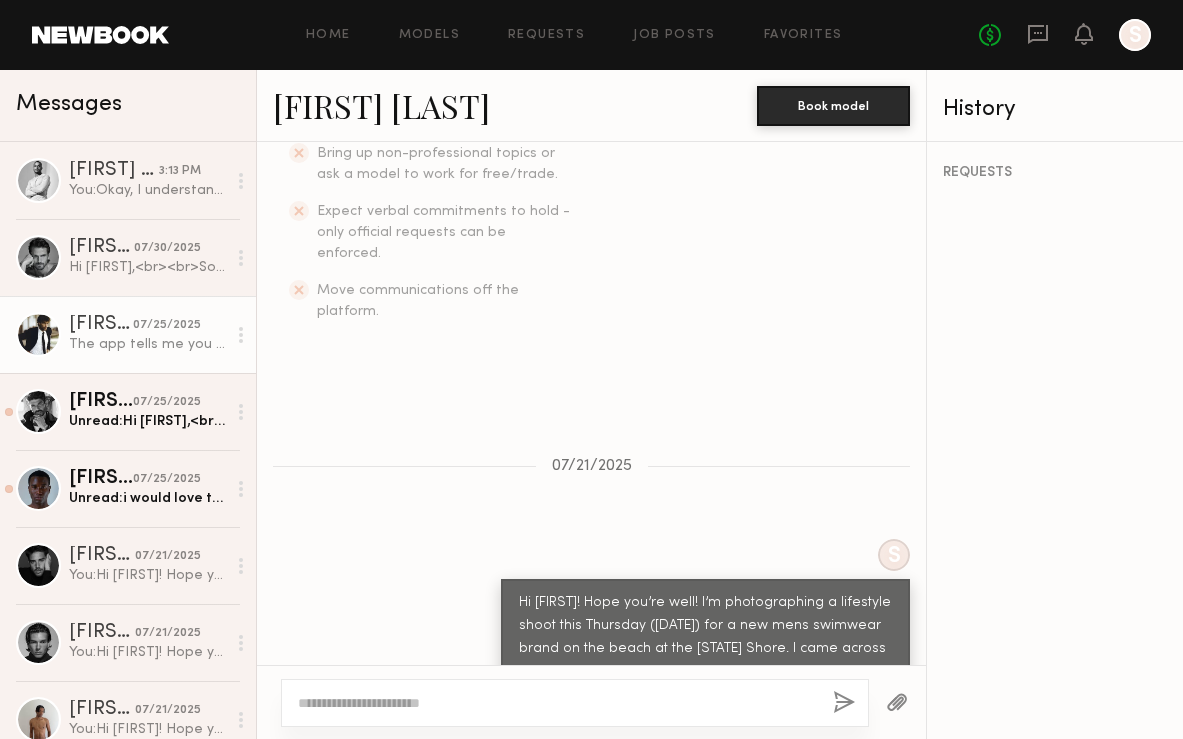 scroll, scrollTop: 442, scrollLeft: 0, axis: vertical 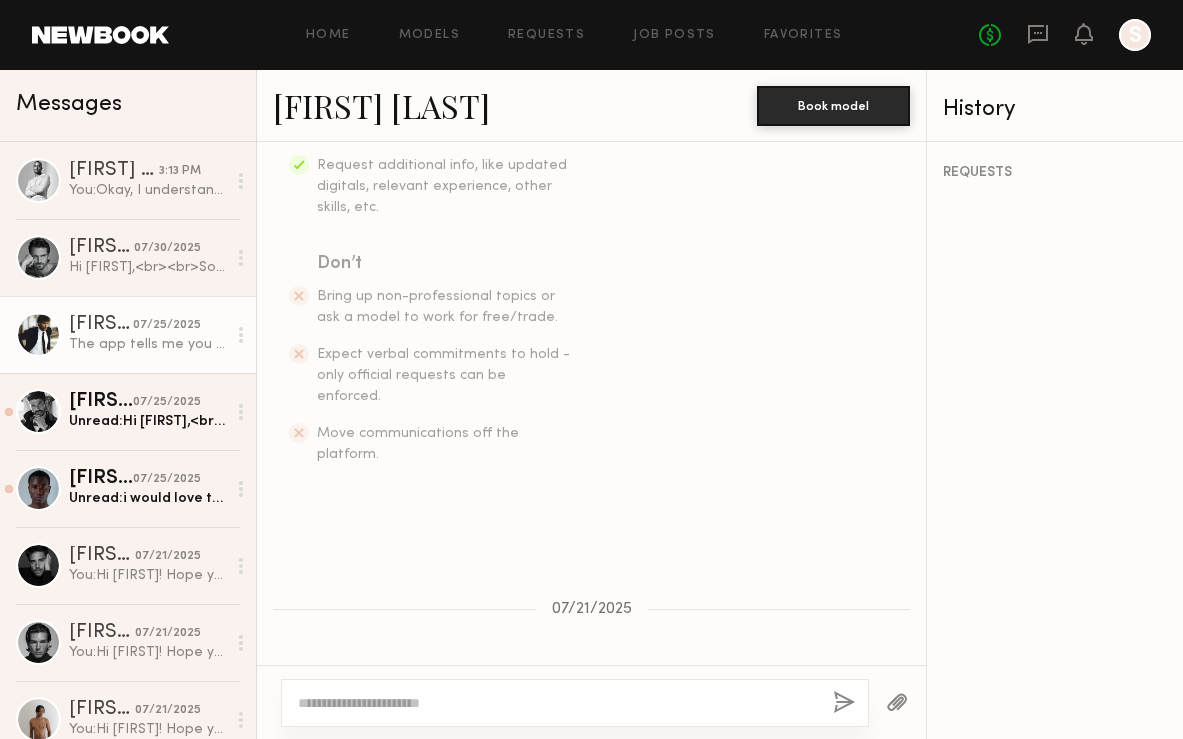 click 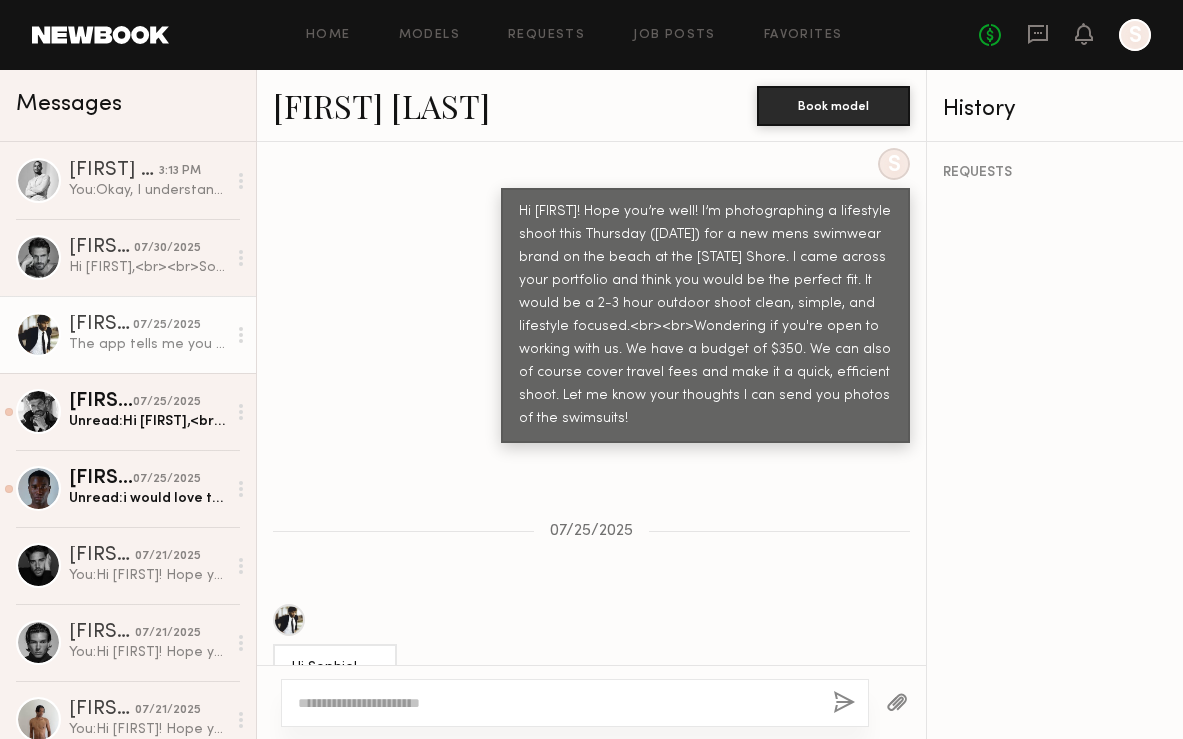 scroll, scrollTop: 1115, scrollLeft: 0, axis: vertical 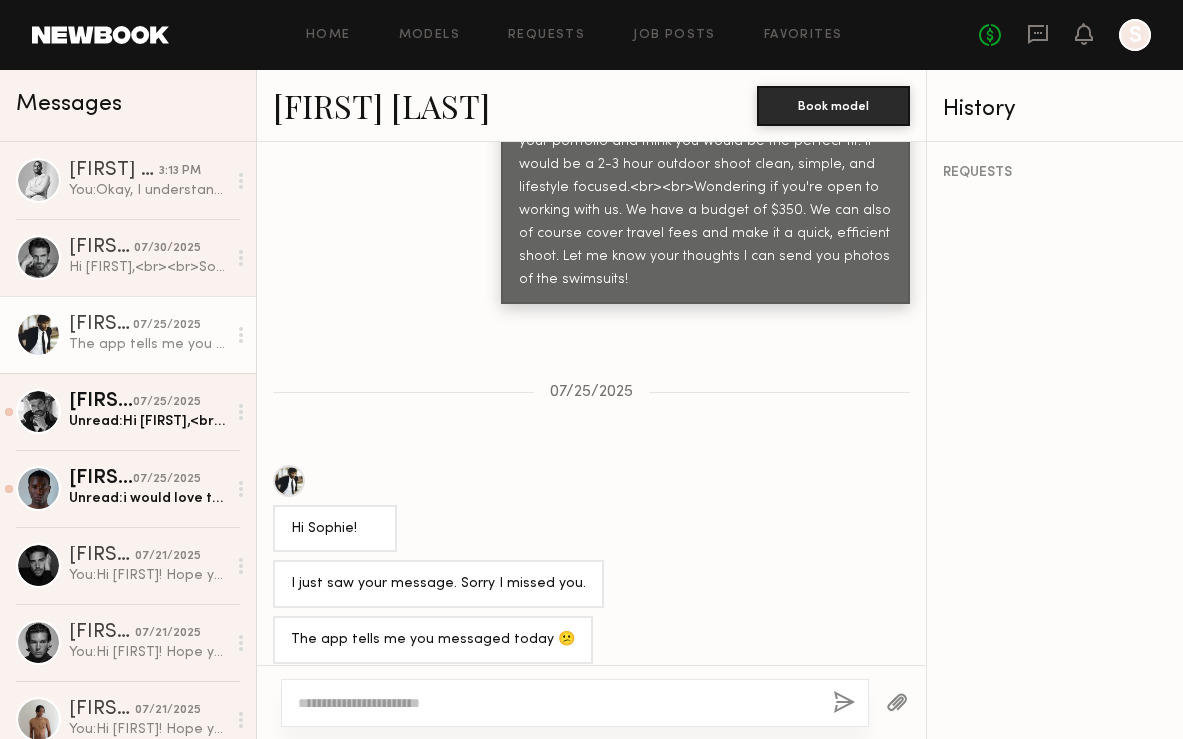 click 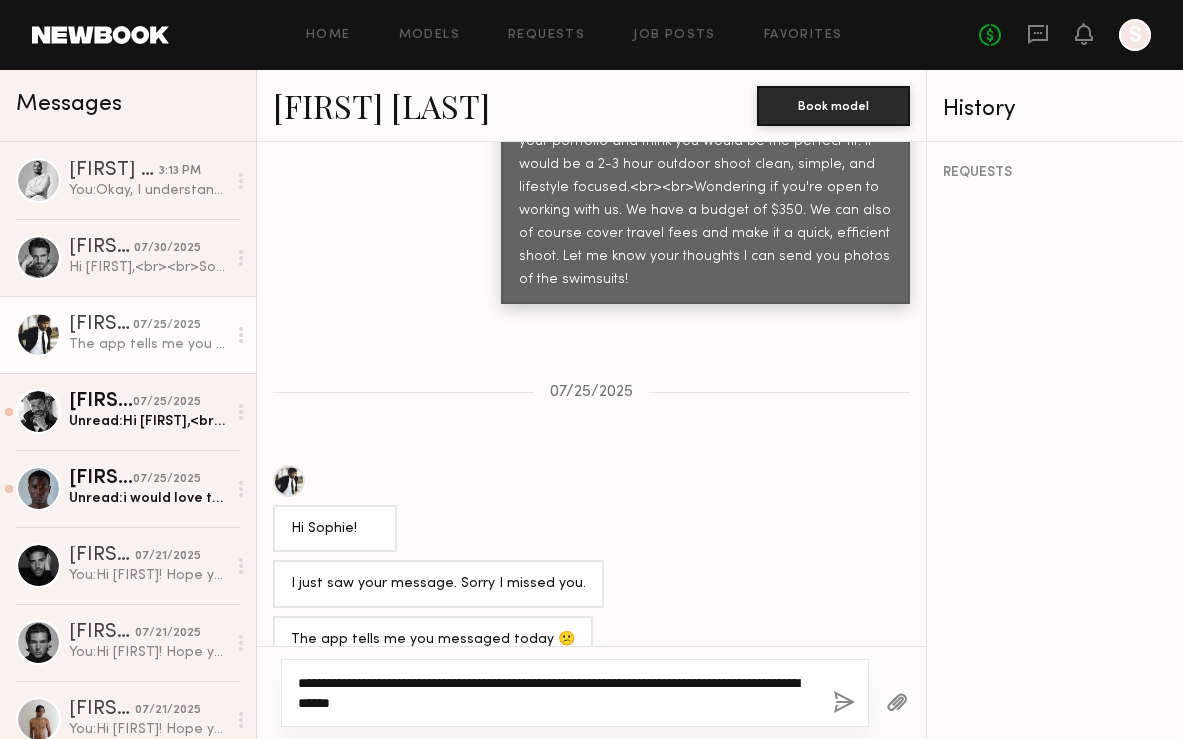 click on "**********" 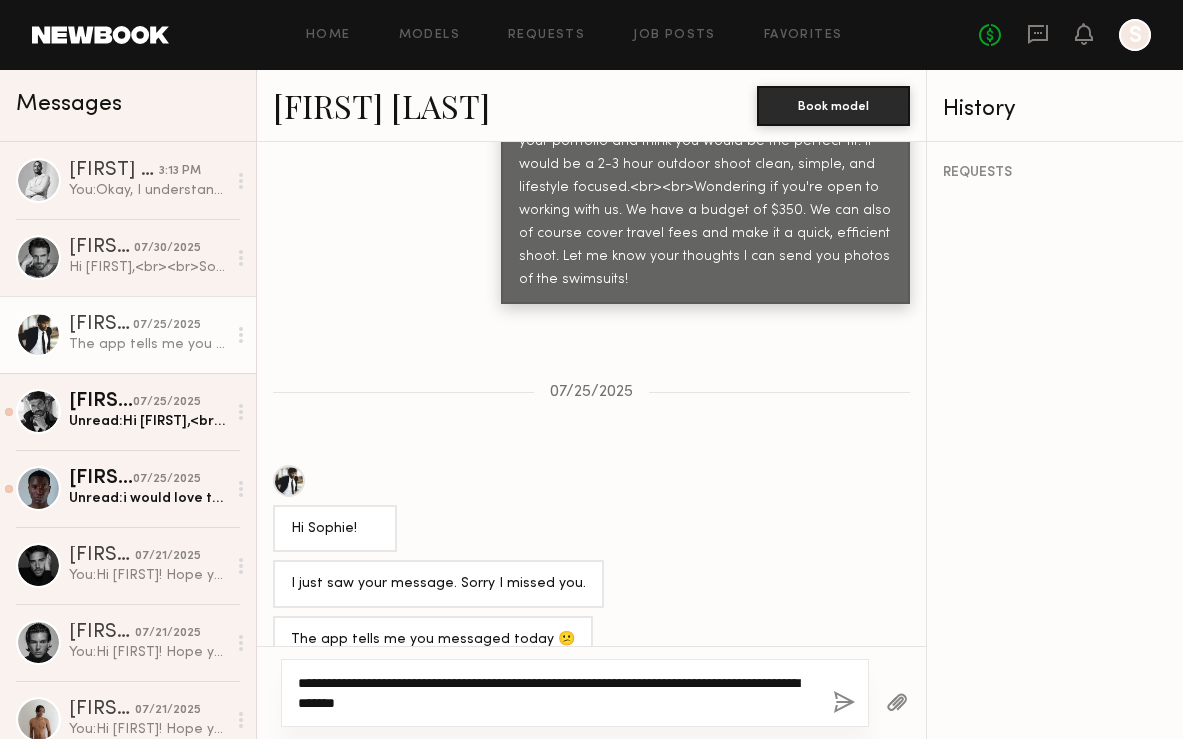 click on "**********" 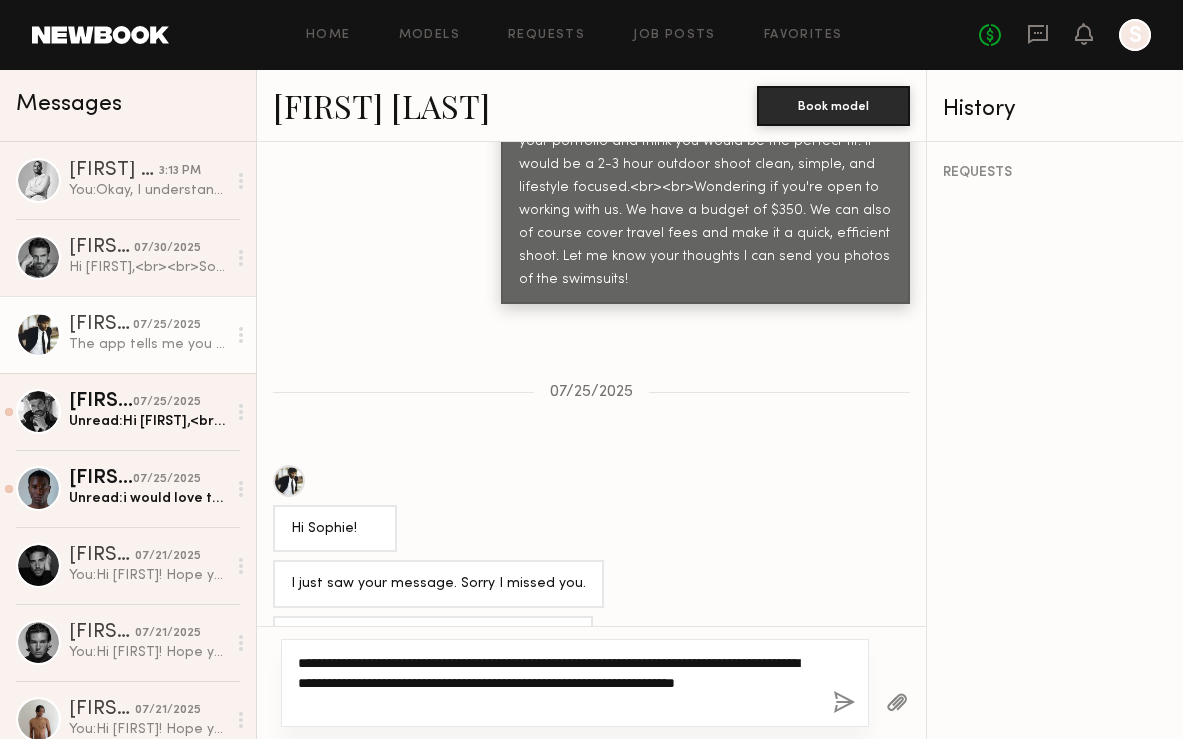 type on "**********" 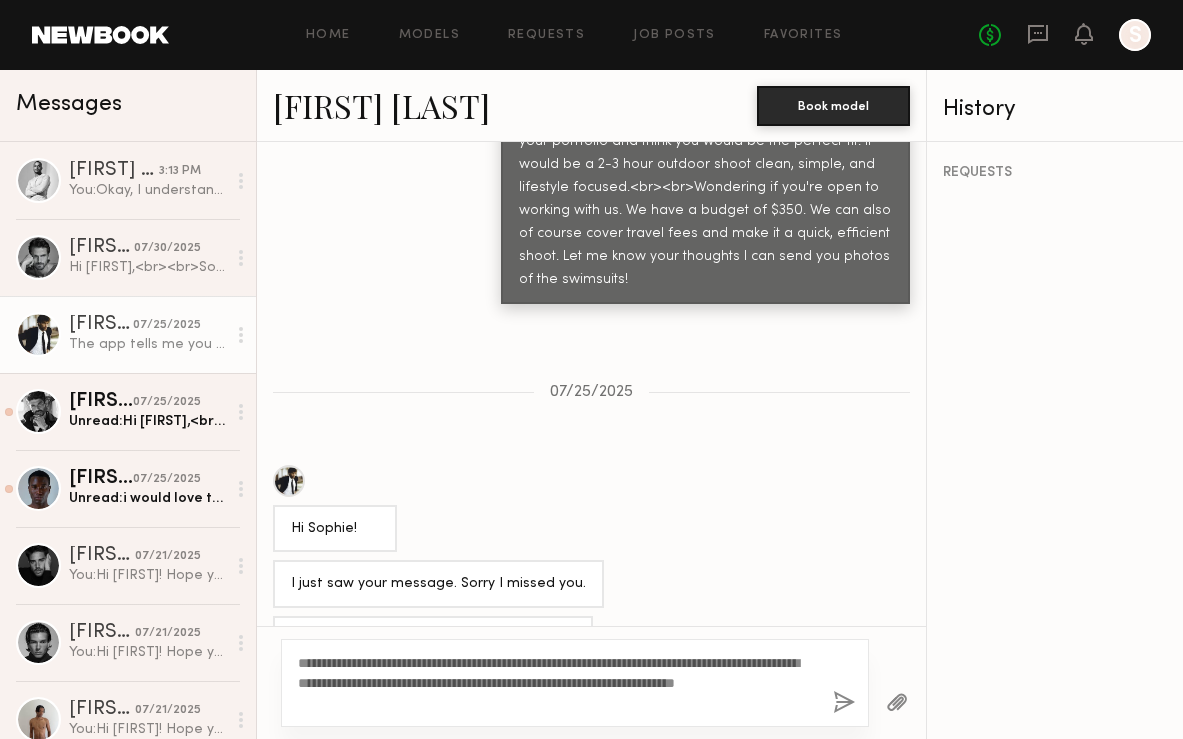 click 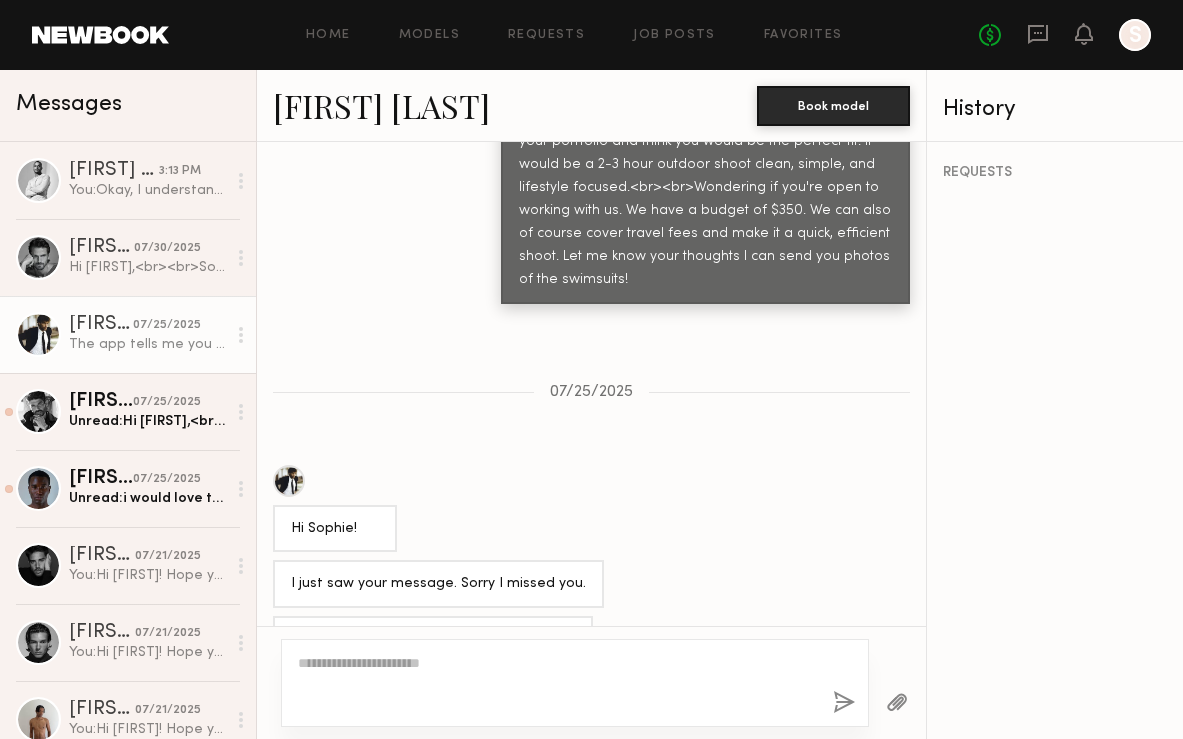 scroll, scrollTop: 1543, scrollLeft: 0, axis: vertical 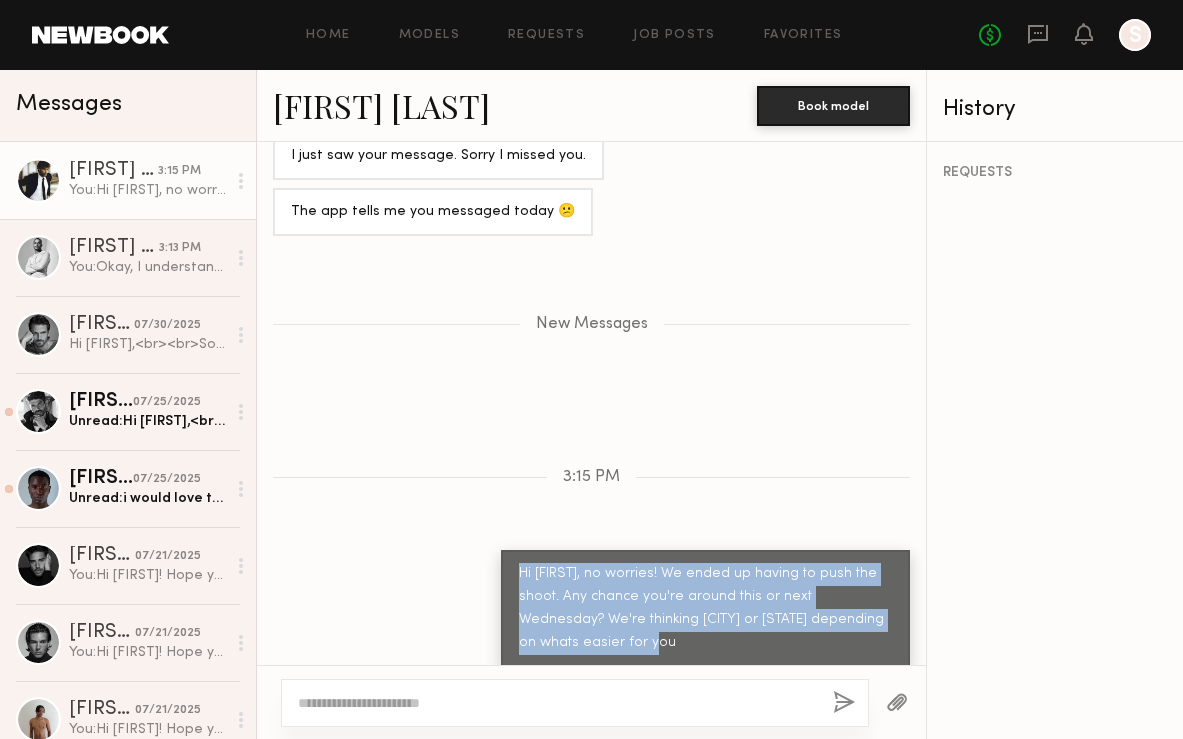drag, startPoint x: 518, startPoint y: 551, endPoint x: 599, endPoint y: 626, distance: 110.39022 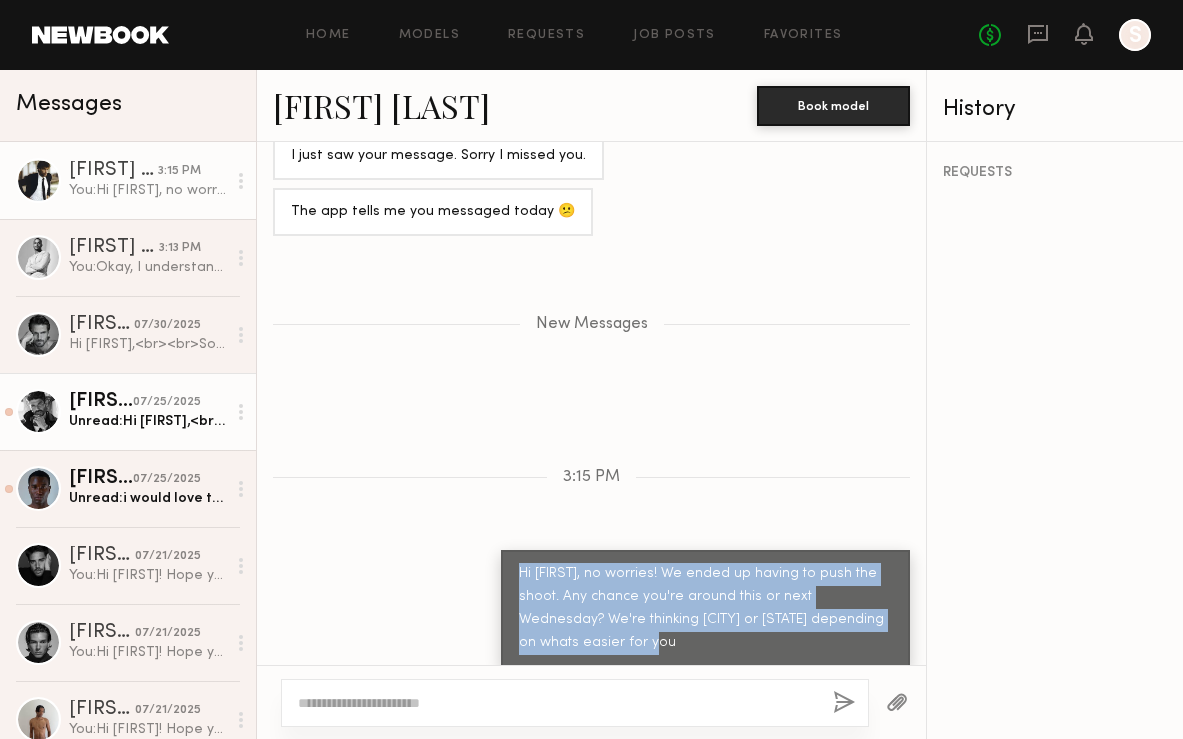 click on "Hi [NAME],<br><br>Thank you for reaching out but unfortunately that budget is very low for me." 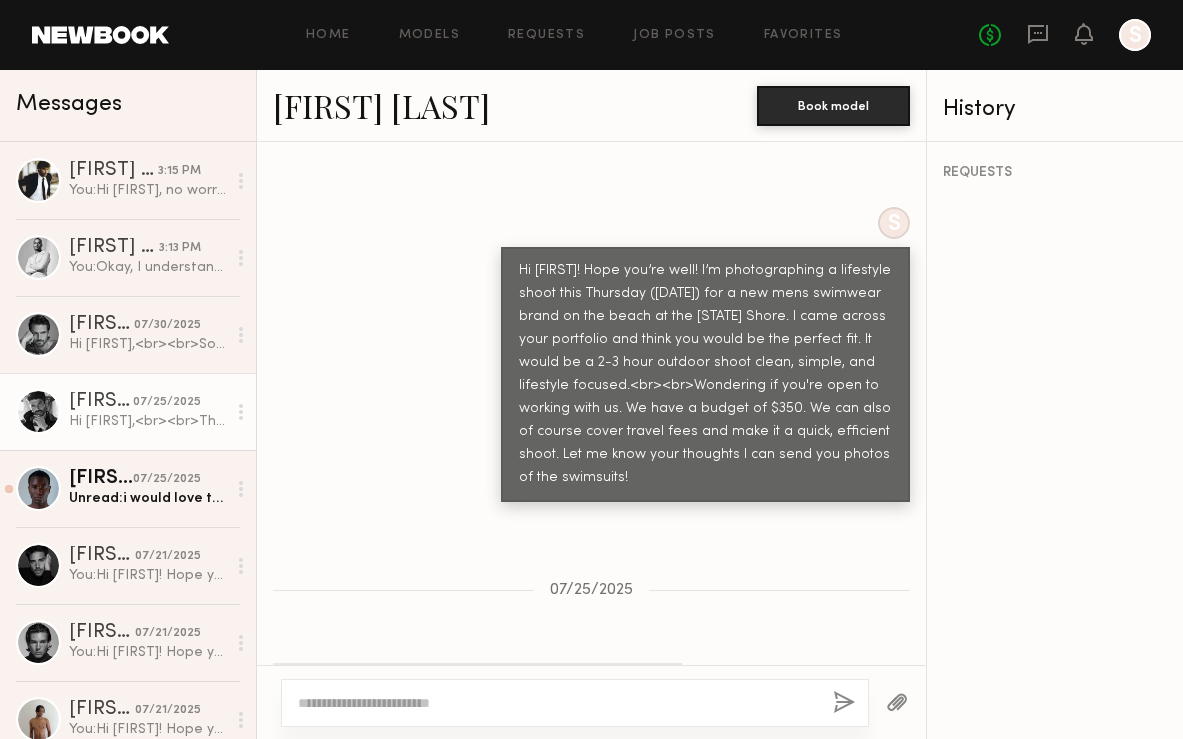 scroll, scrollTop: 820, scrollLeft: 0, axis: vertical 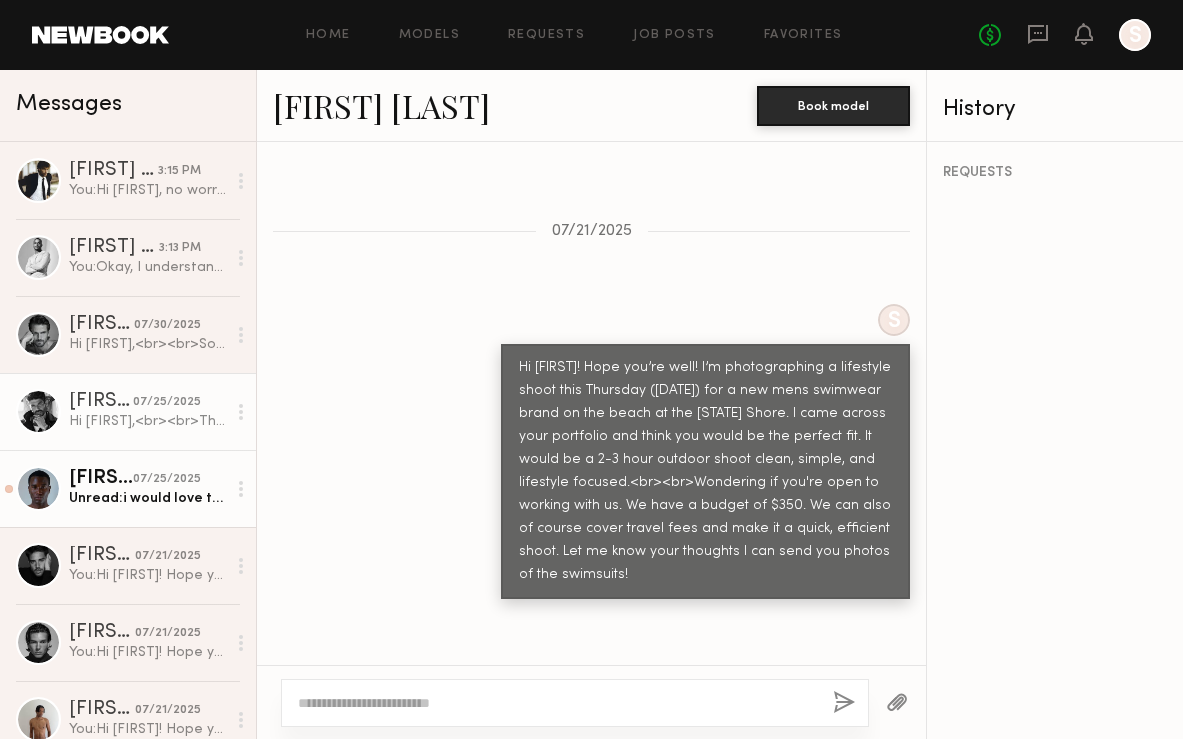 click on "Unread:  i would love to shoot with you! if you still looking to shoot lifestyle" 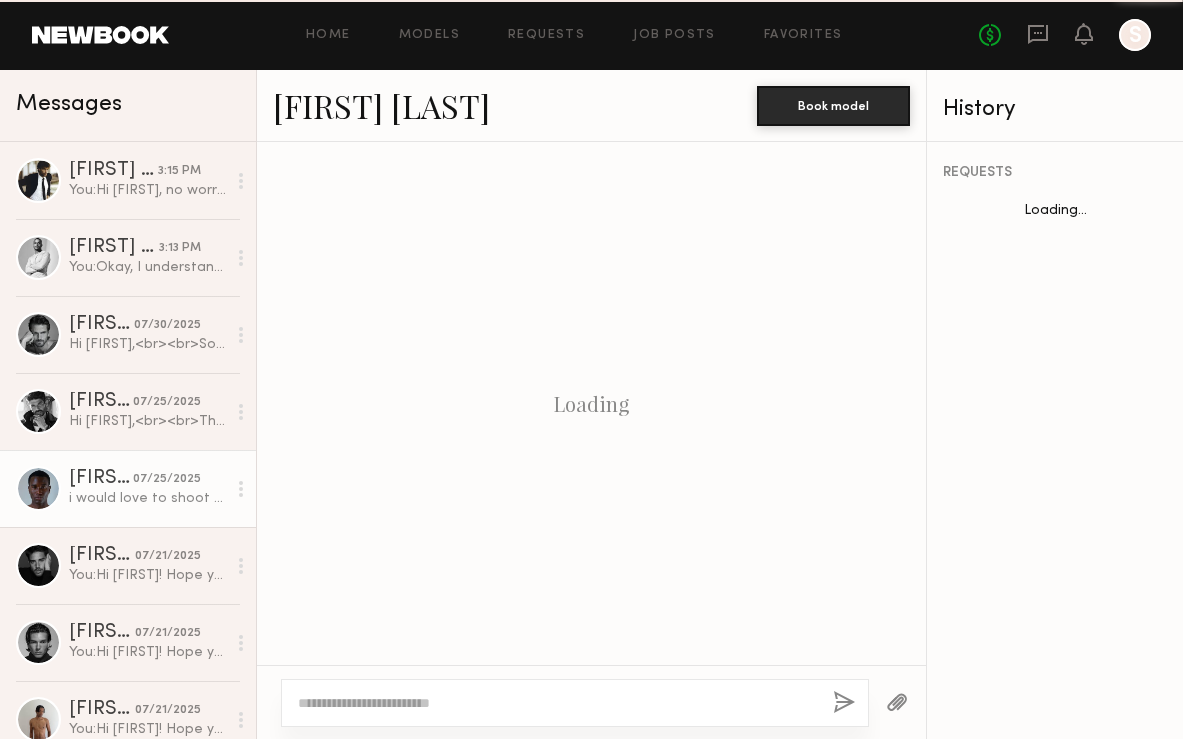 scroll, scrollTop: 1105, scrollLeft: 0, axis: vertical 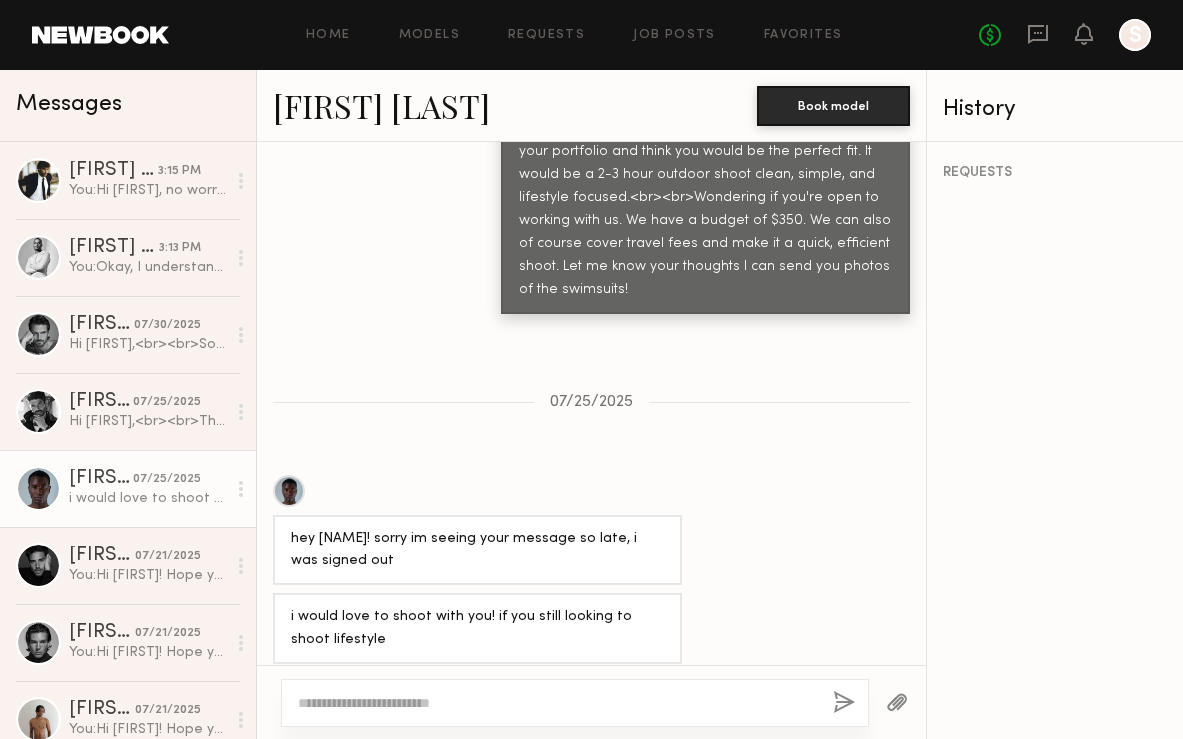 click on "[FIRST] [LAST]" 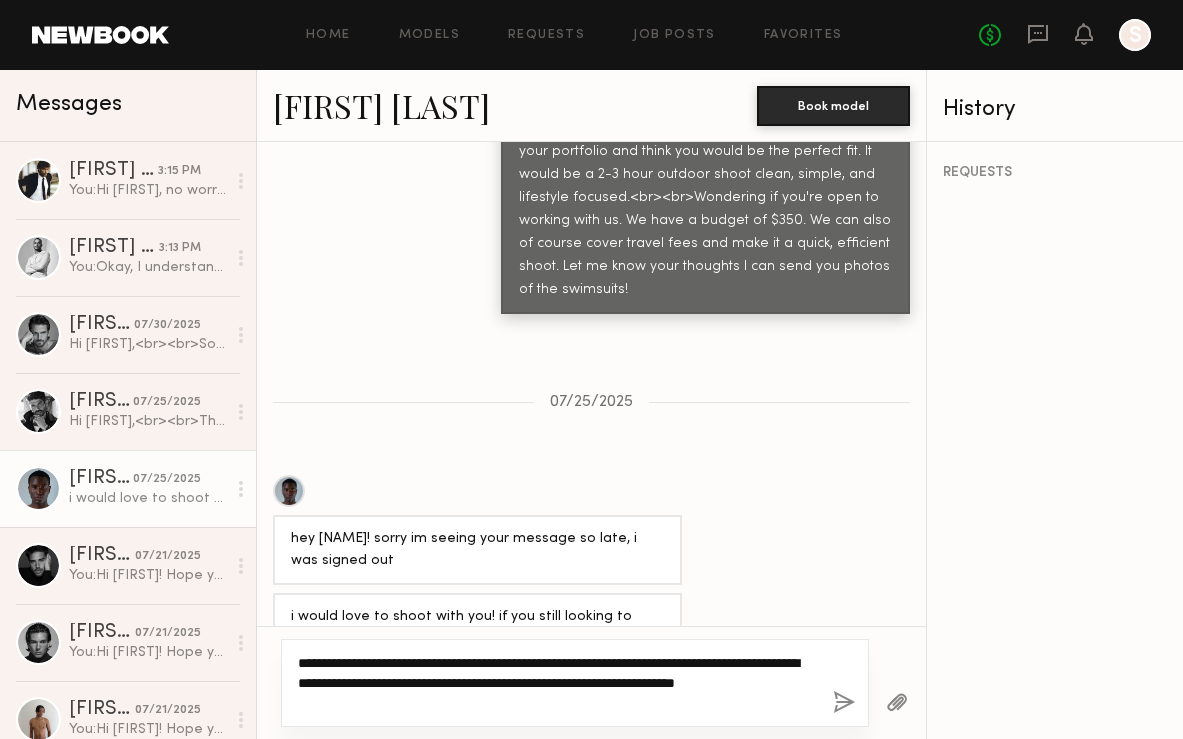 click on "**********" 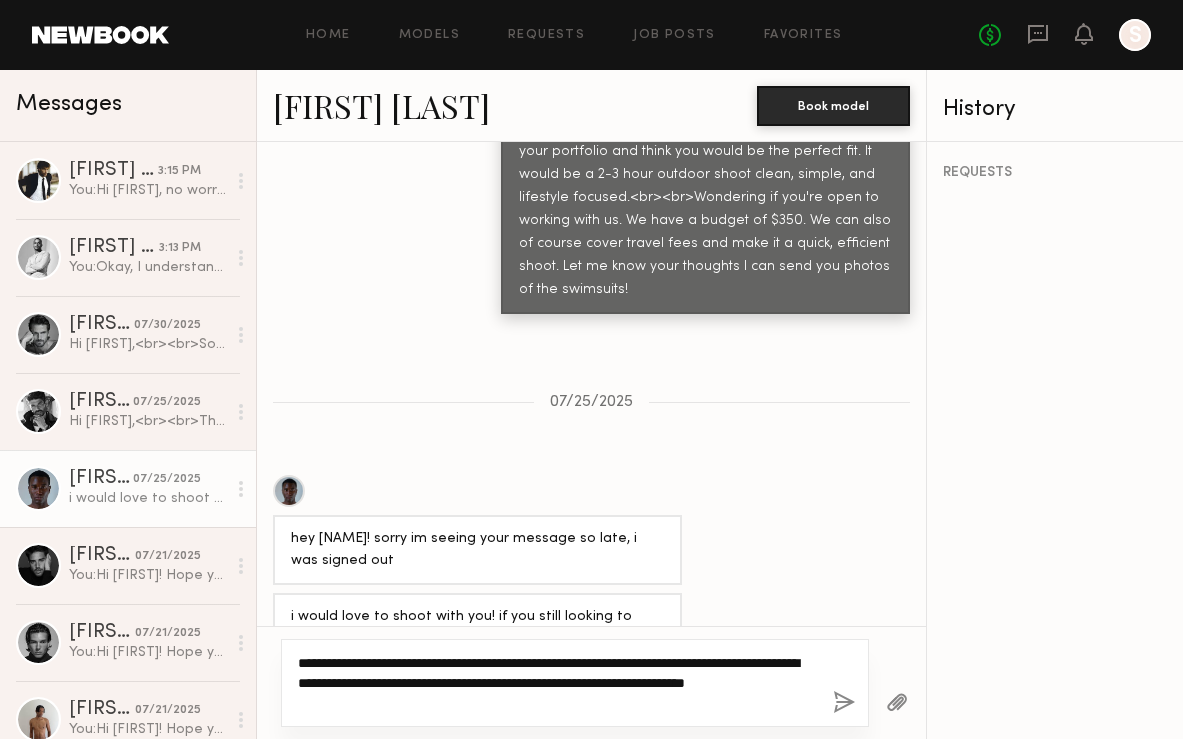 click on "**********" 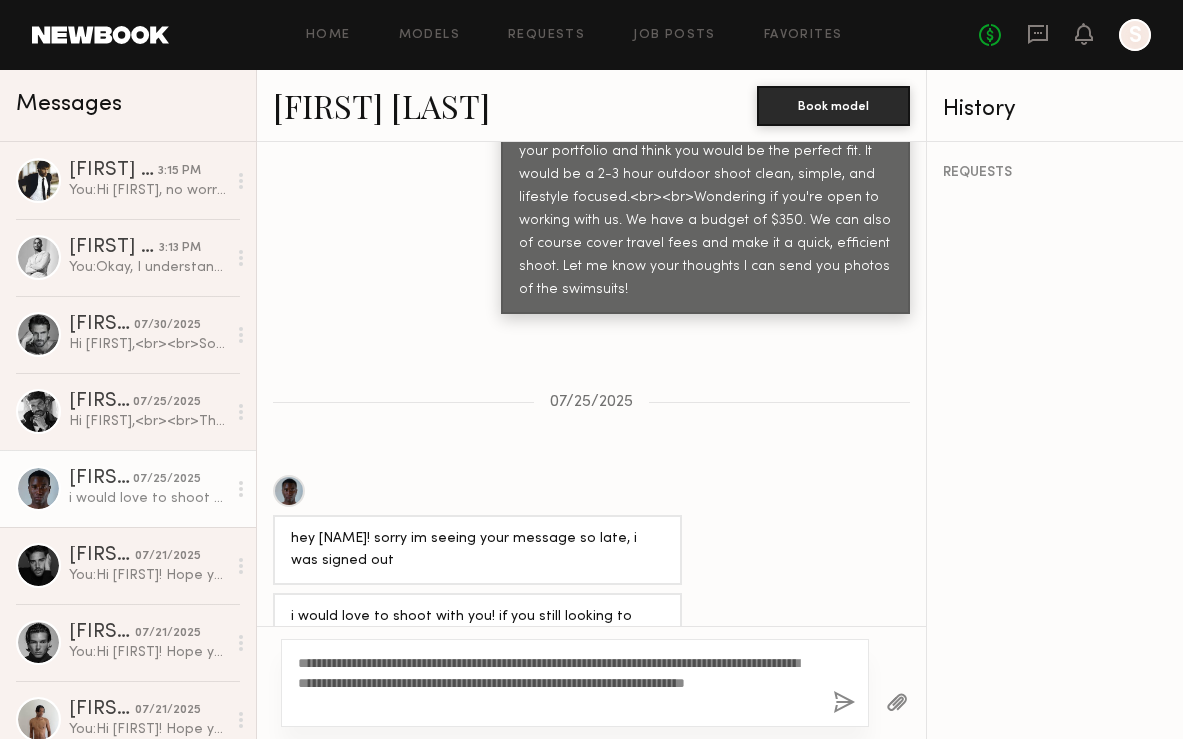 click 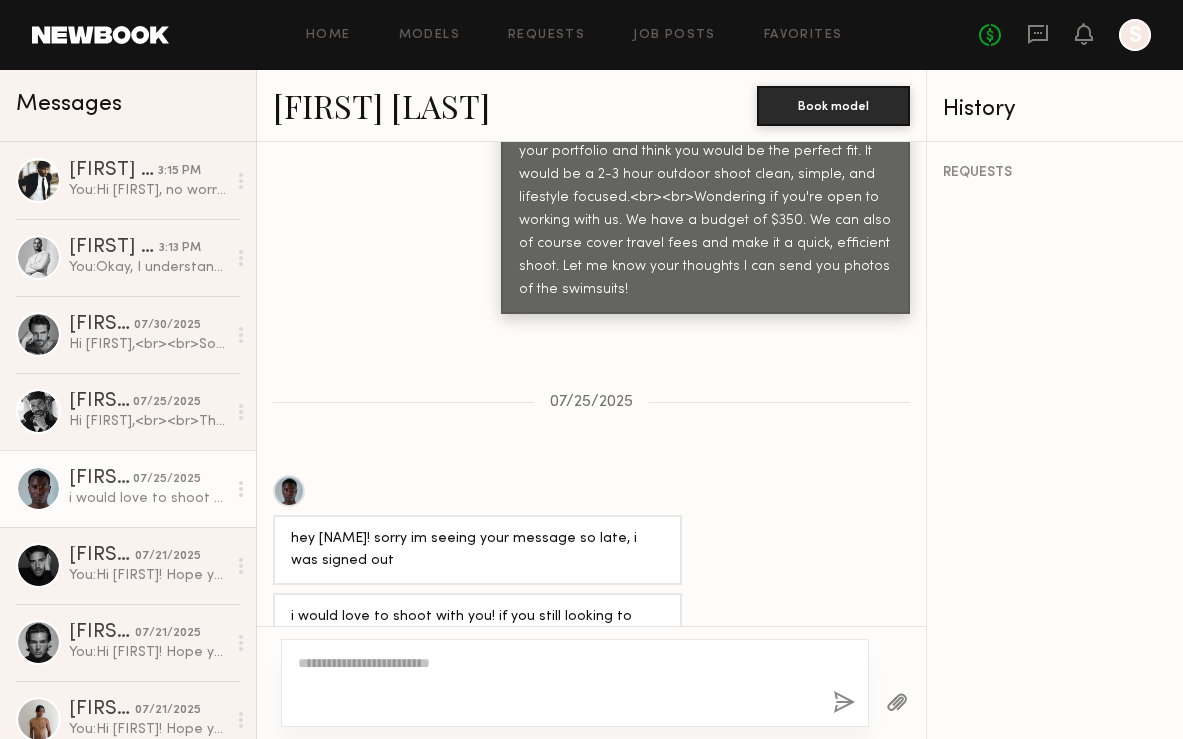 scroll, scrollTop: 1533, scrollLeft: 0, axis: vertical 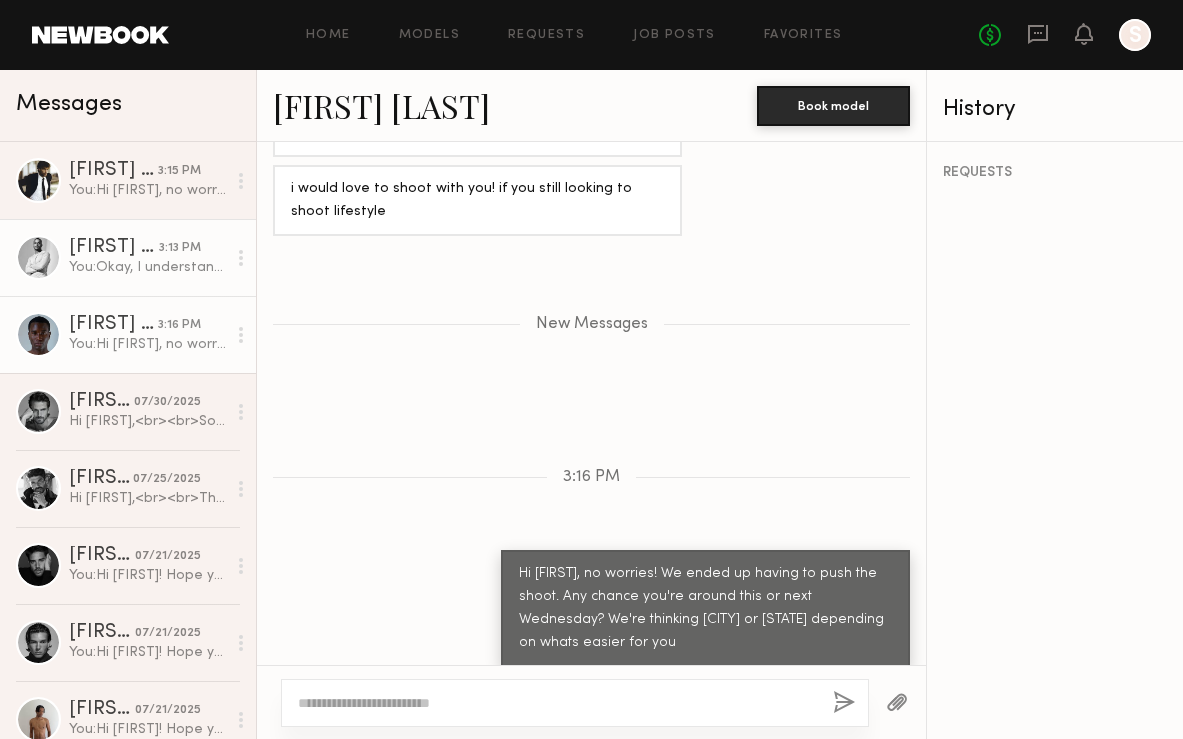 click on "You:  Okay, I understand, can you be around next Wed [DATE]?" 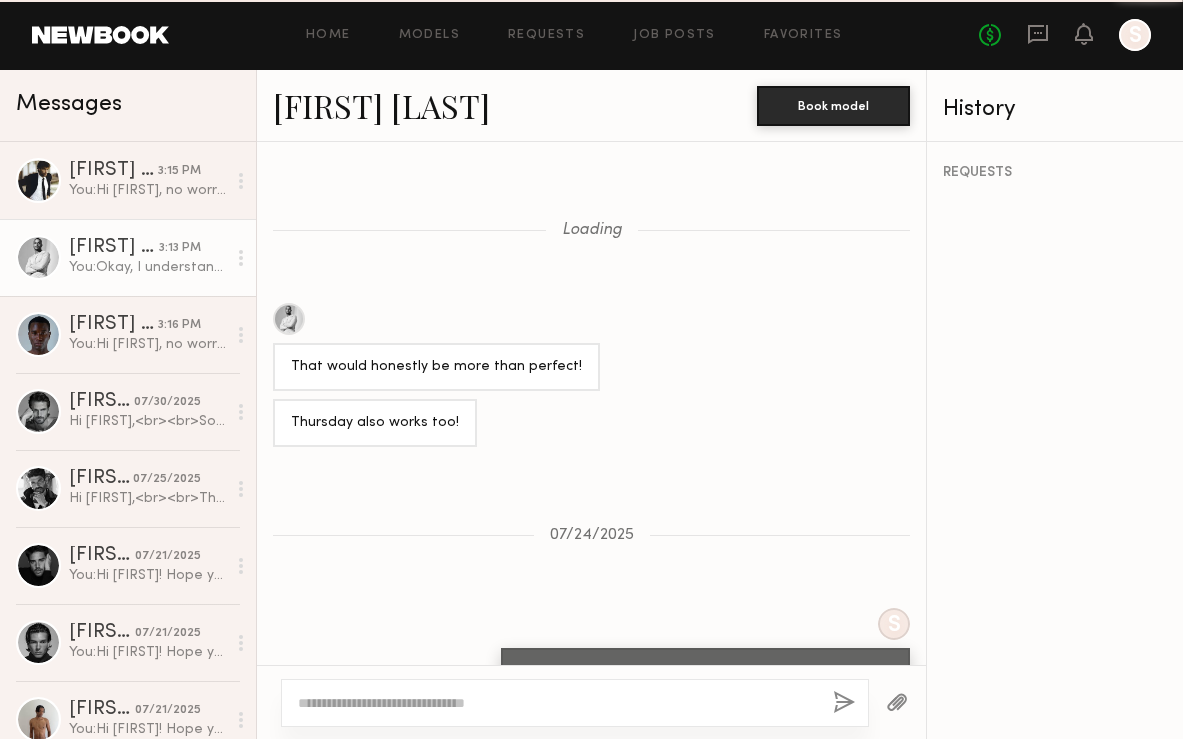 scroll, scrollTop: 2041, scrollLeft: 0, axis: vertical 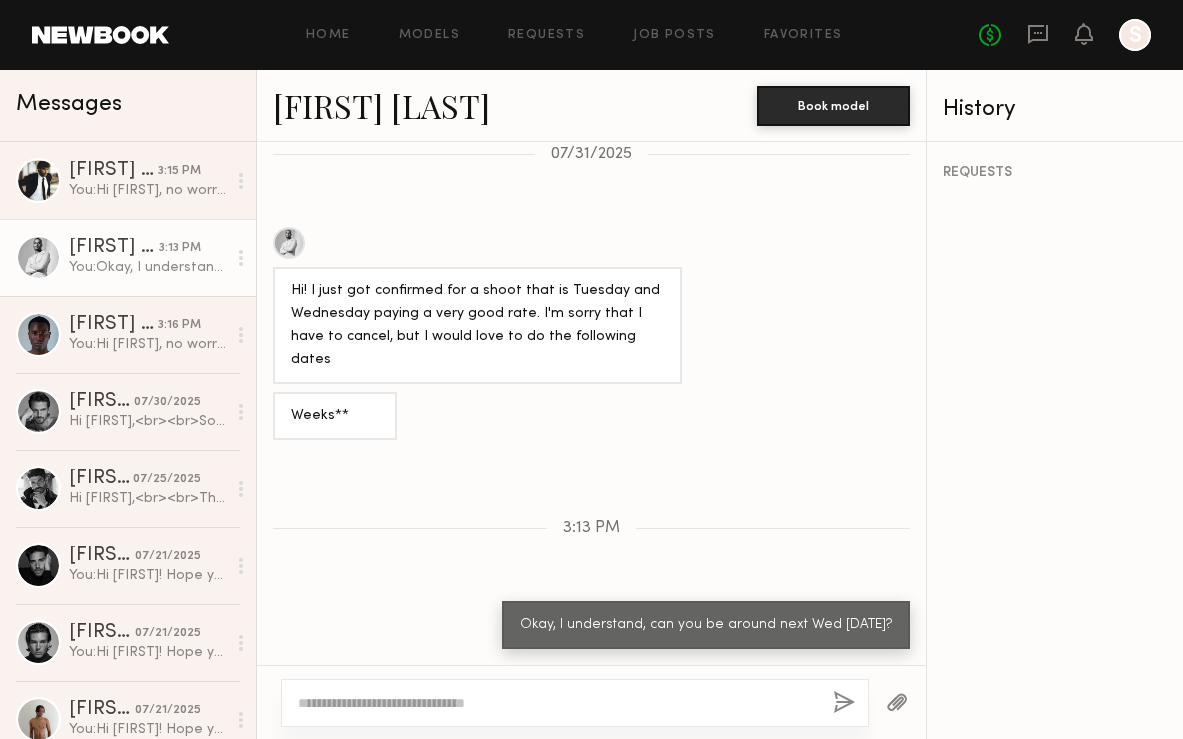 click on "[FIRST] [LAST]" 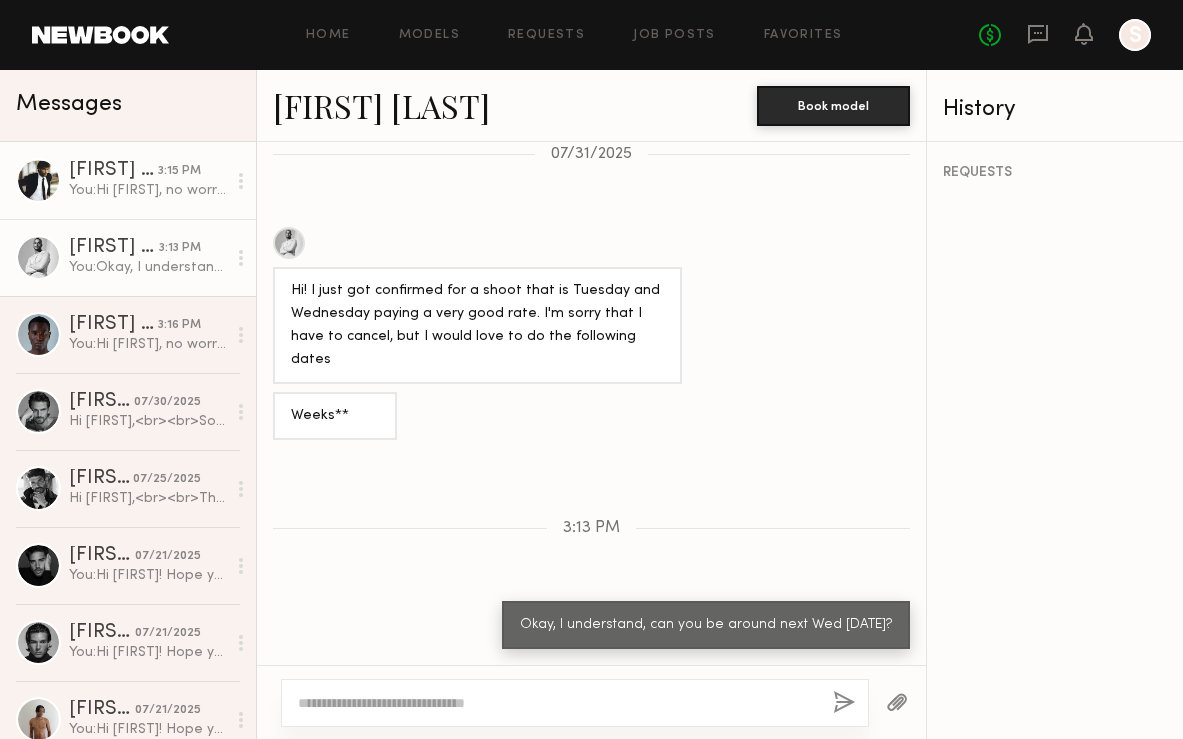 click on "You:  Hi [FIRST], no worries! We ended up having to push the shoot. Any chance you're around this or next Wednesday? We're thinking [CITY] or [STATE] depending on whats easier for you" 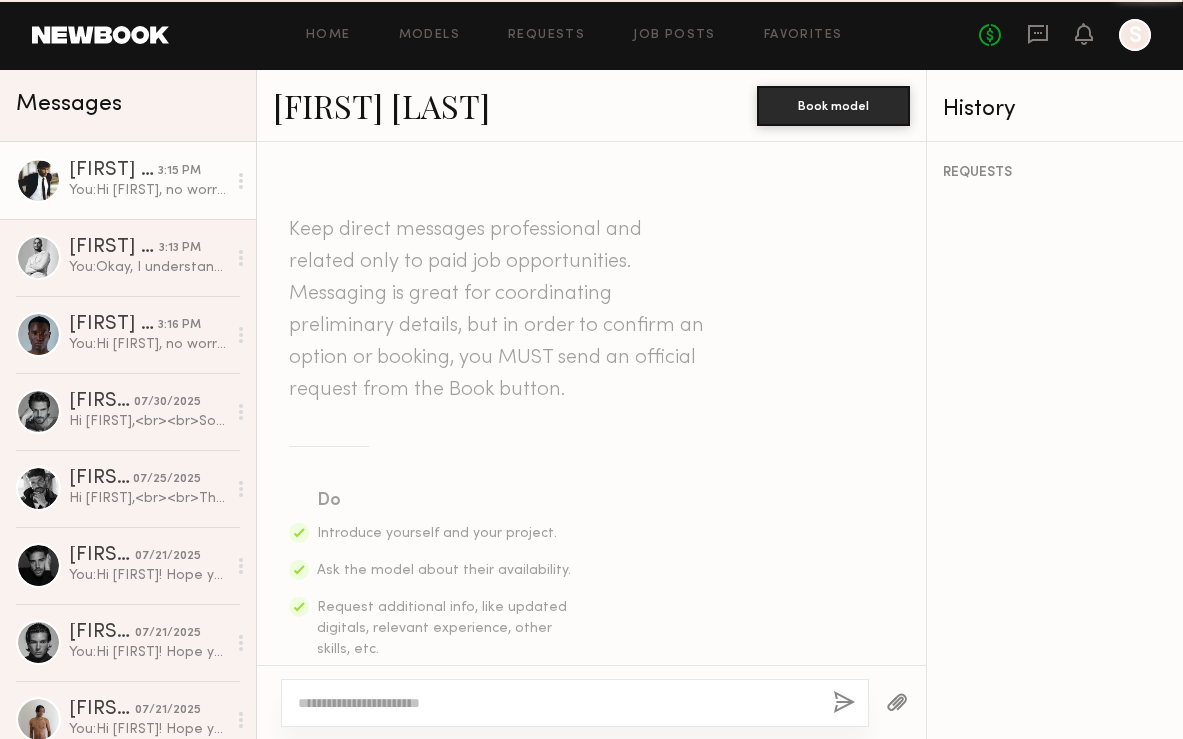 scroll, scrollTop: 1391, scrollLeft: 0, axis: vertical 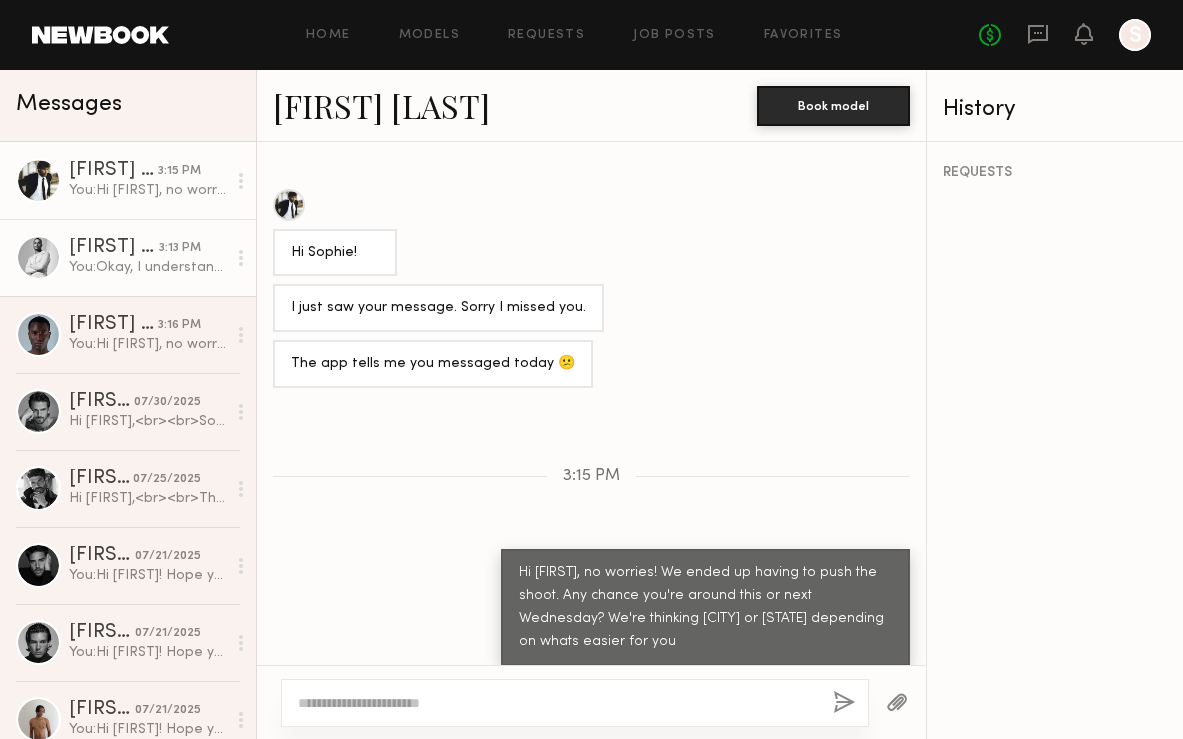 click on "[FIRST] [LAST] [FIRST] [LAST] [TIME] You:  Okay, I understand, can you be around next Wed [DATE]?" 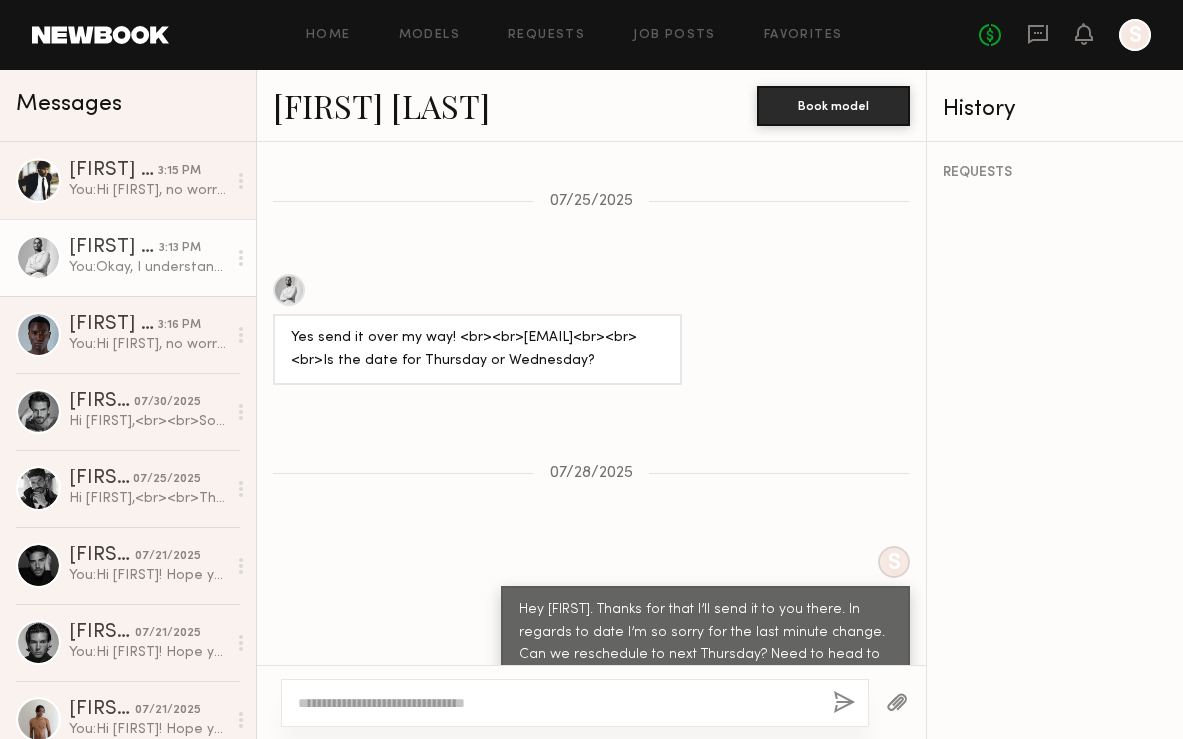 scroll, scrollTop: 643, scrollLeft: 0, axis: vertical 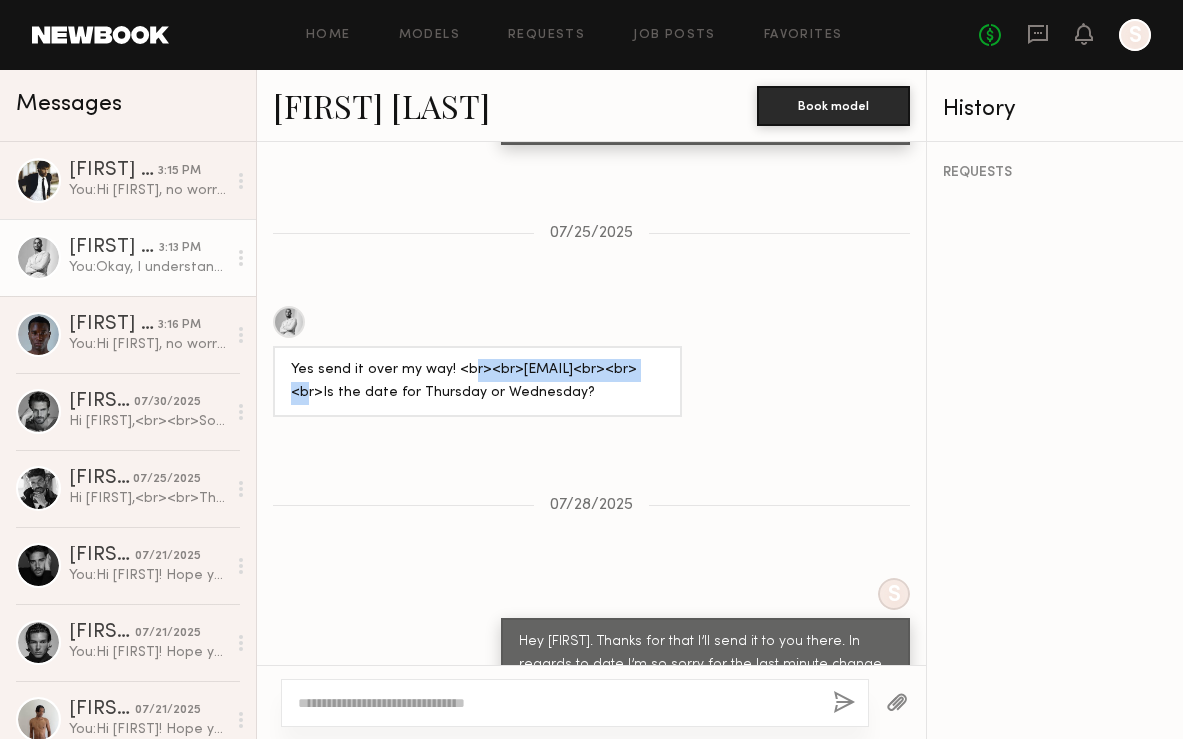 drag, startPoint x: 463, startPoint y: 413, endPoint x: 278, endPoint y: 409, distance: 185.04324 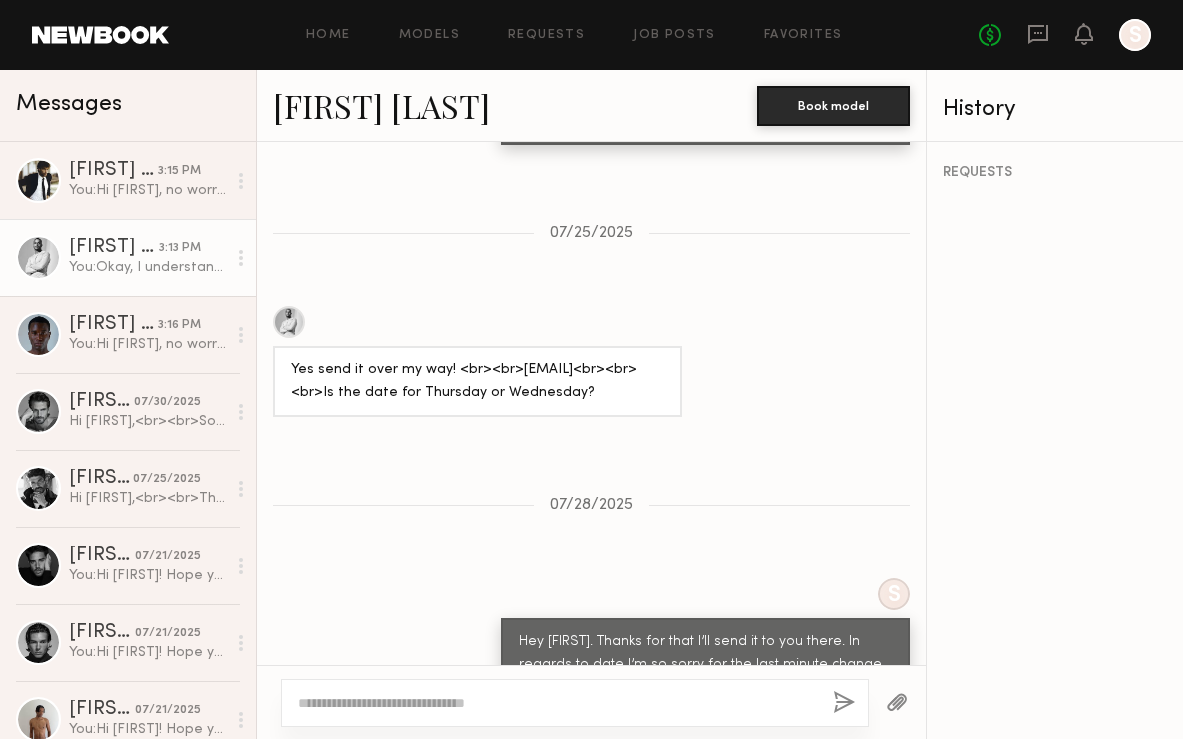 click on "Loading That would honestly be more than perfect! Thursday also works too! [DATE] S Okay perfect then! We’ll do that. I’ll send you the deck I worked on later today which will give you more info of the overall vibe. If you have any clothing items or sunglasses you can bring that fit the vibe that would be amazing! I’ll send that over soon [DATE] Yes send it over my way! <br><br>[EMAIL]<br><br><br>Is the date for Thursday or Wednesday? [DATE] S Hey [FIRST]. Thanks for that I’ll send it to you there. In regards to date I’m so sorry for the last minute change. Can we reschedule to next Thursday? Need to head to [LOCATION] tonight for a very last minute work trip.. let me know if next Thursday works to reschedule. [DATE] If next Wednesday works too let me know ([DATE]) Hey thanks for the heads up, safe travels! I can definitely be there Wednesday the [DATE] if we still shoot in NY. Getting to [STATE] in the middle of the work week would be tough for me to swing. What timing were you thinking? S" 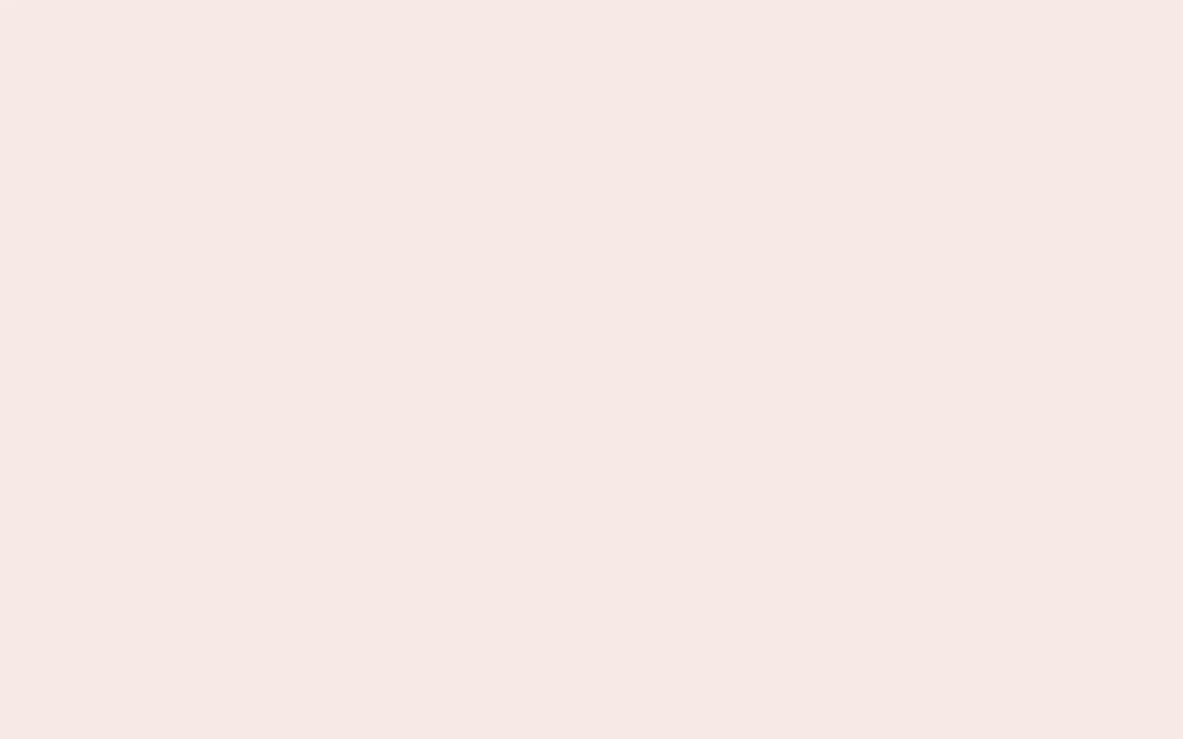 scroll, scrollTop: 0, scrollLeft: 0, axis: both 